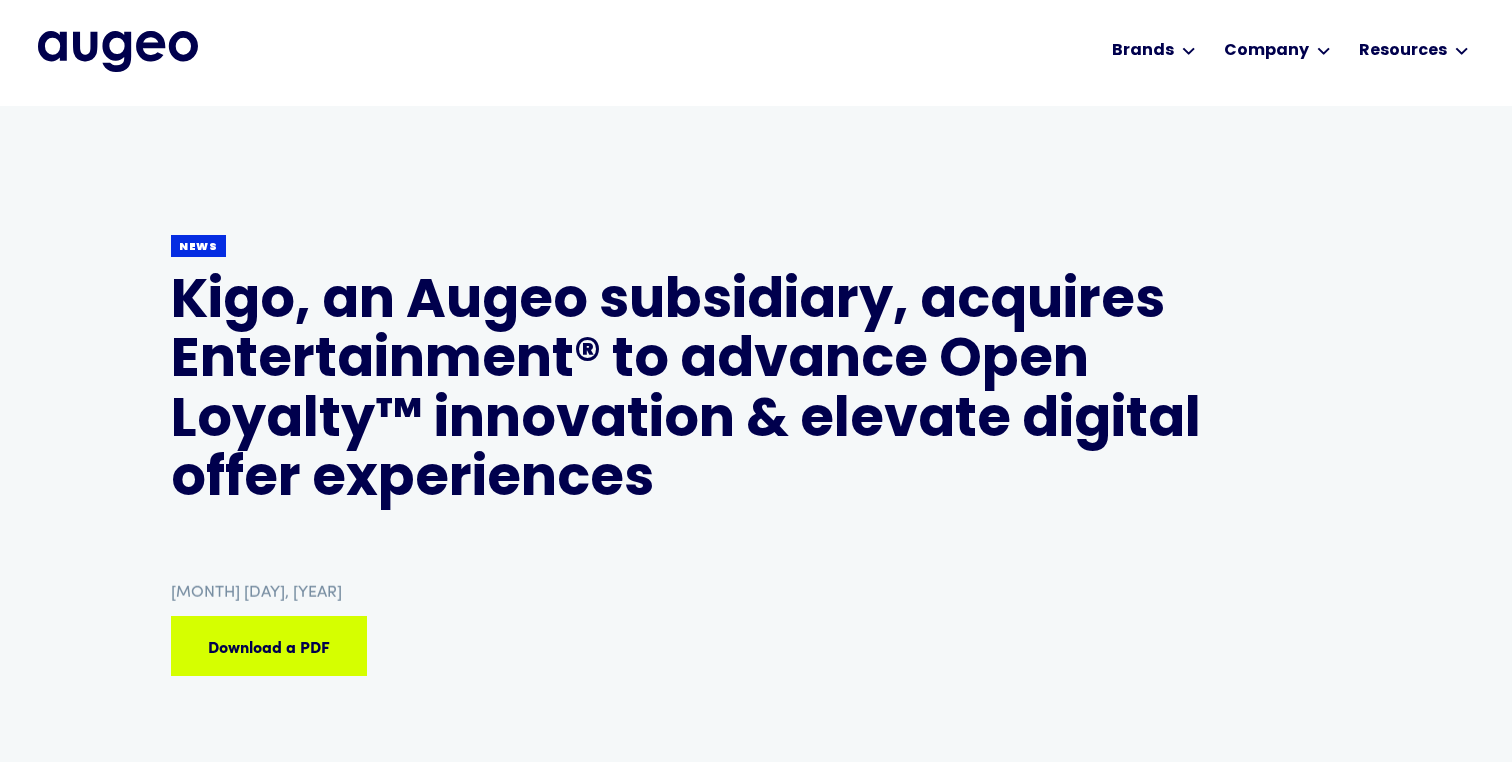 scroll, scrollTop: 0, scrollLeft: 0, axis: both 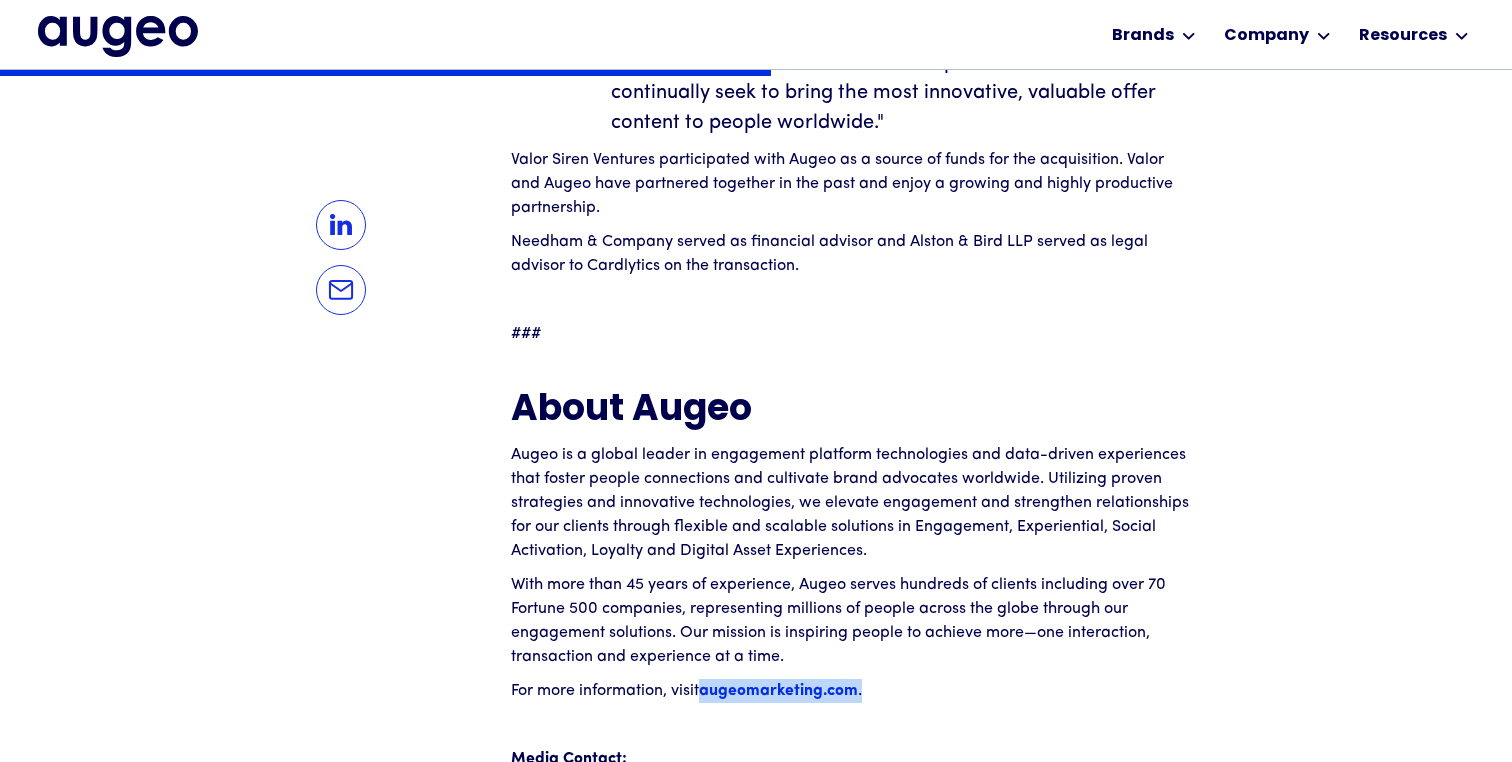 drag, startPoint x: 872, startPoint y: 689, endPoint x: 706, endPoint y: 698, distance: 166.24379 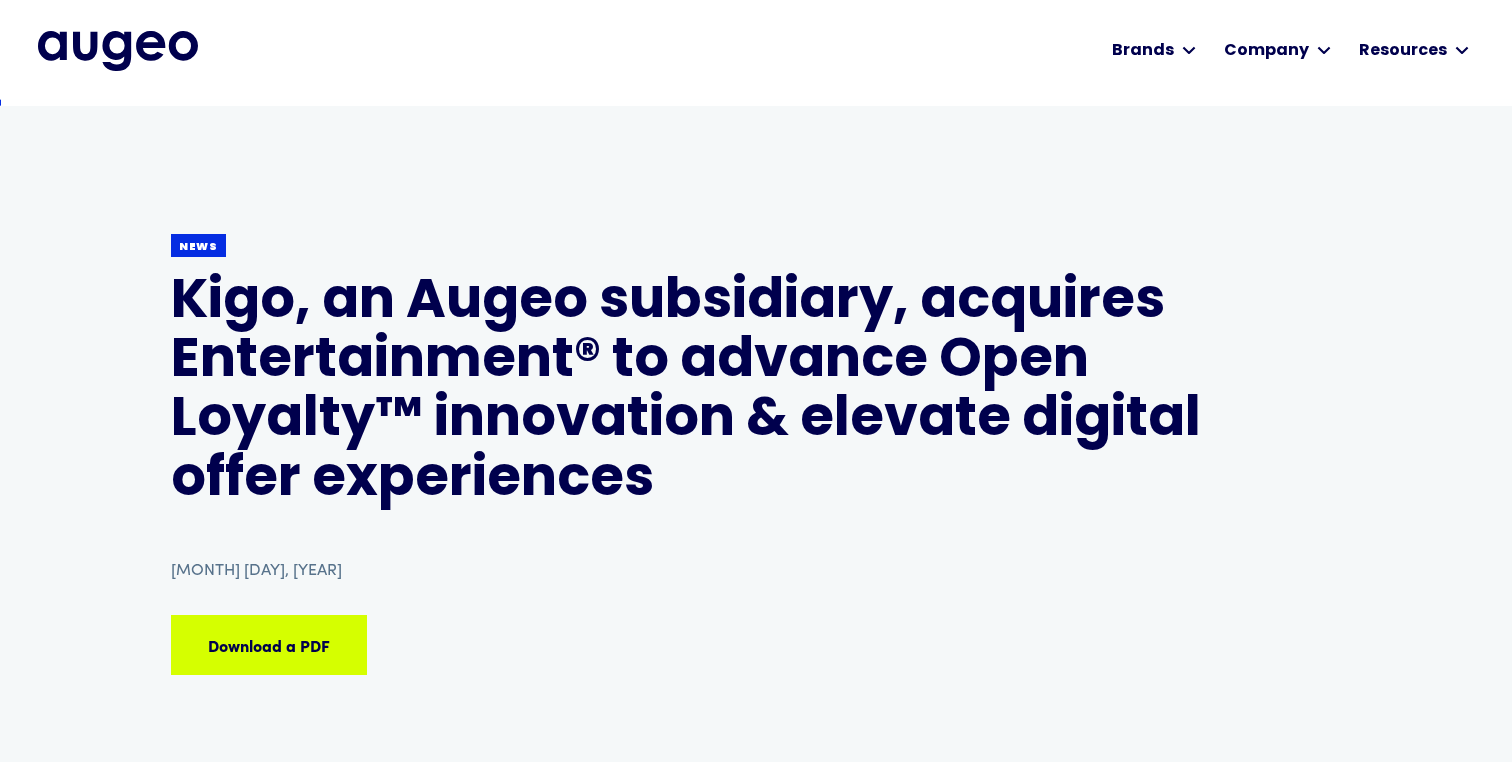 scroll, scrollTop: 0, scrollLeft: 0, axis: both 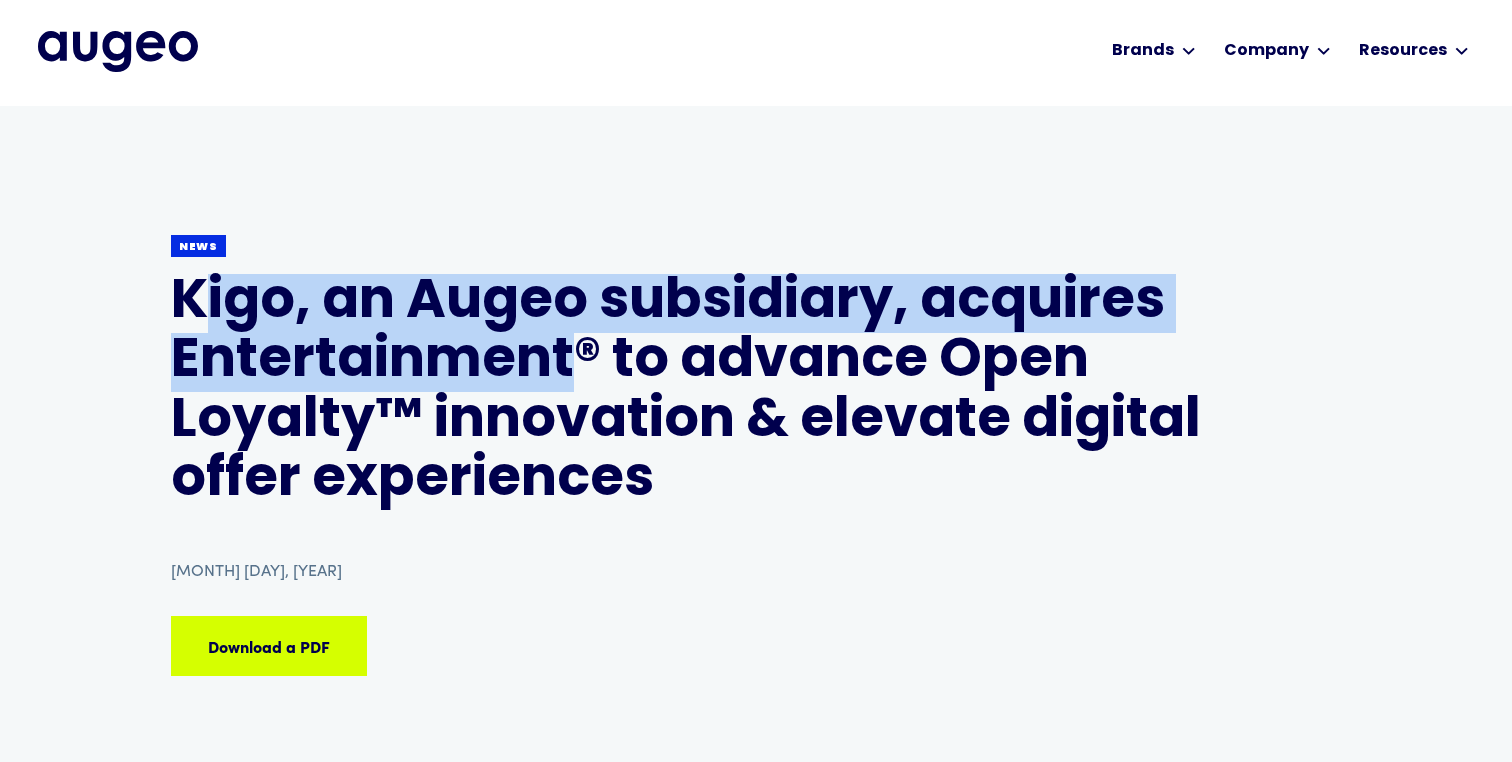 drag, startPoint x: 569, startPoint y: 355, endPoint x: 201, endPoint y: 331, distance: 368.78177 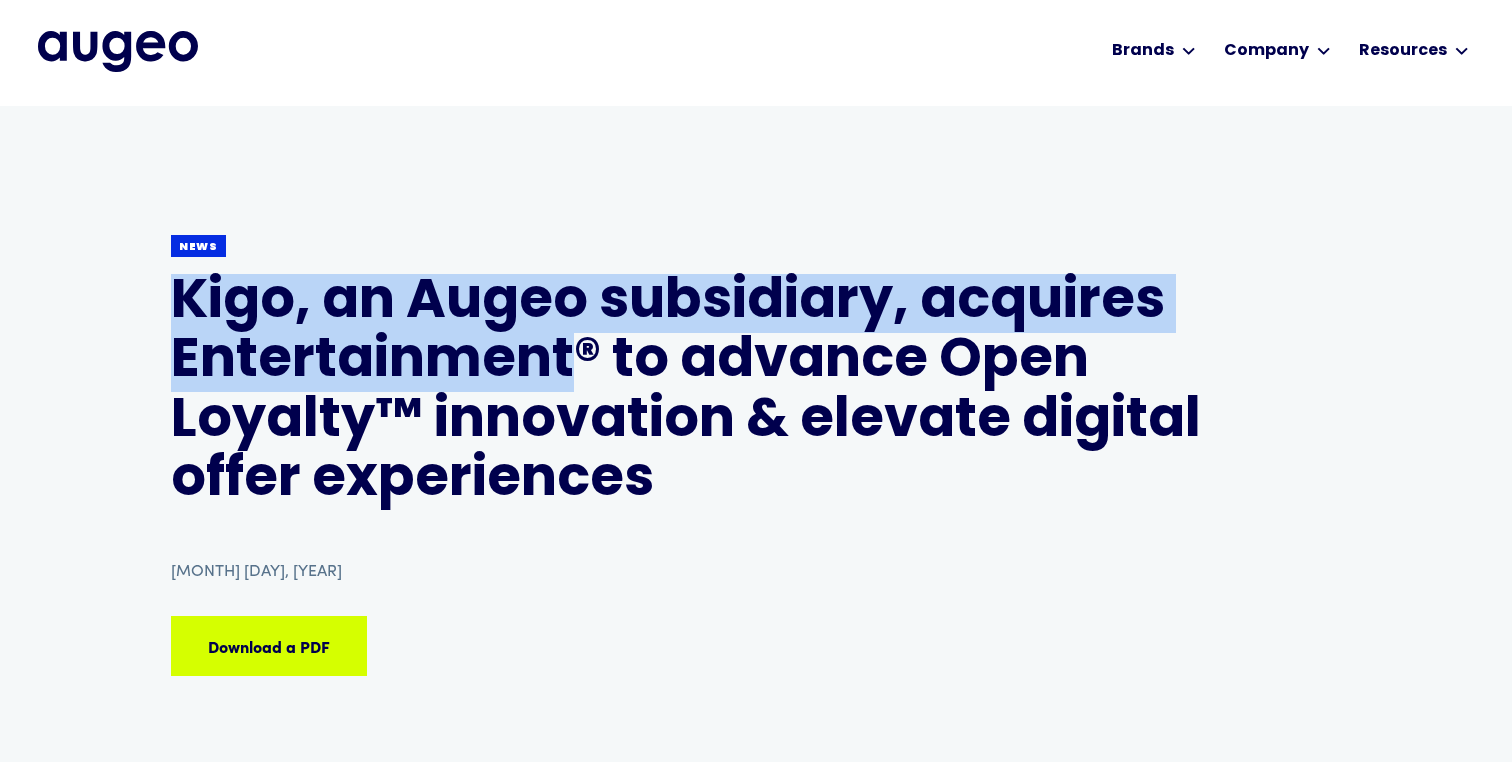 drag, startPoint x: 569, startPoint y: 355, endPoint x: 176, endPoint y: 312, distance: 395.34543 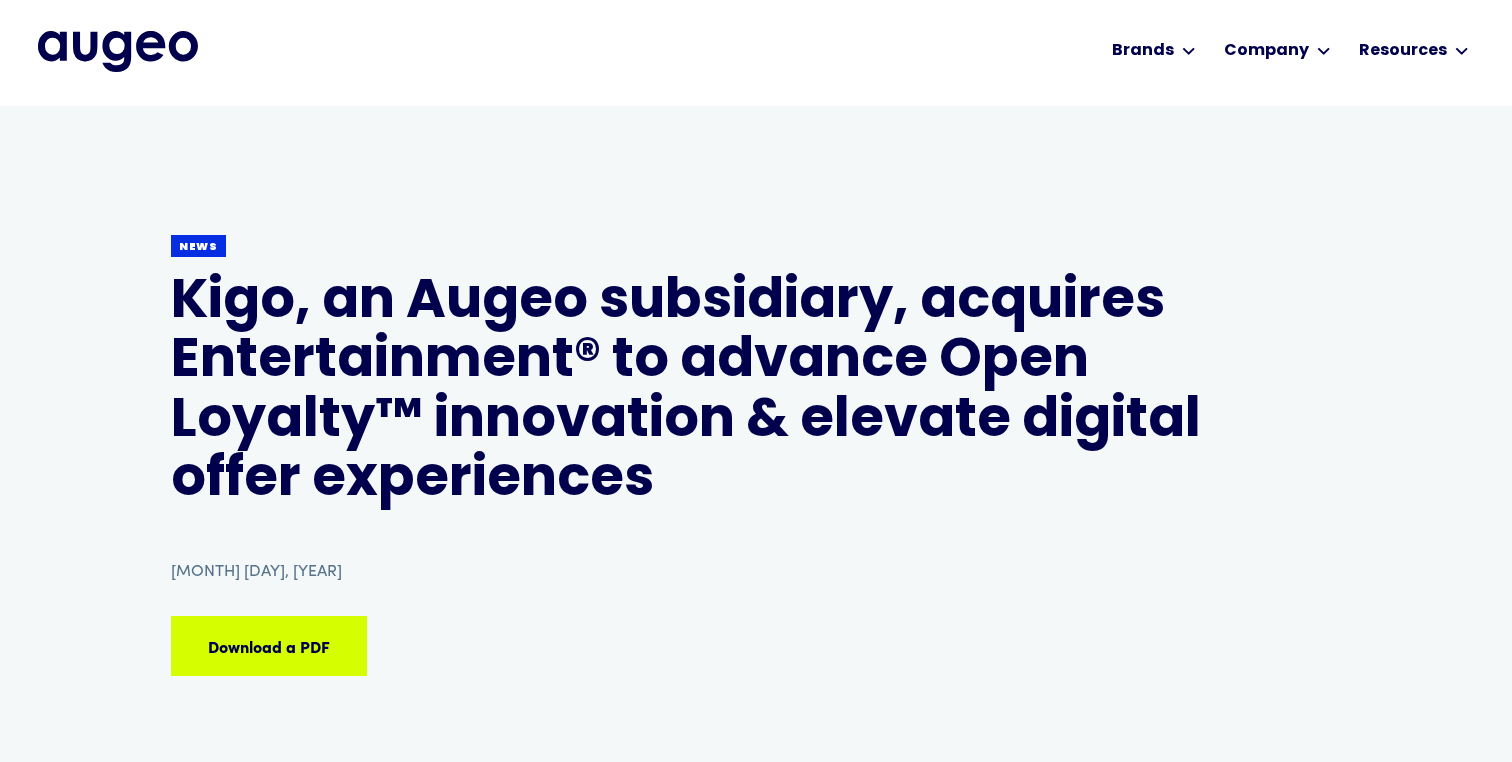 click on "Kigo, an Augeo subsidiary, acquires Entertainment® to advance Open Loyalty™ innovation & elevate digital offer experiences" at bounding box center [756, 393] 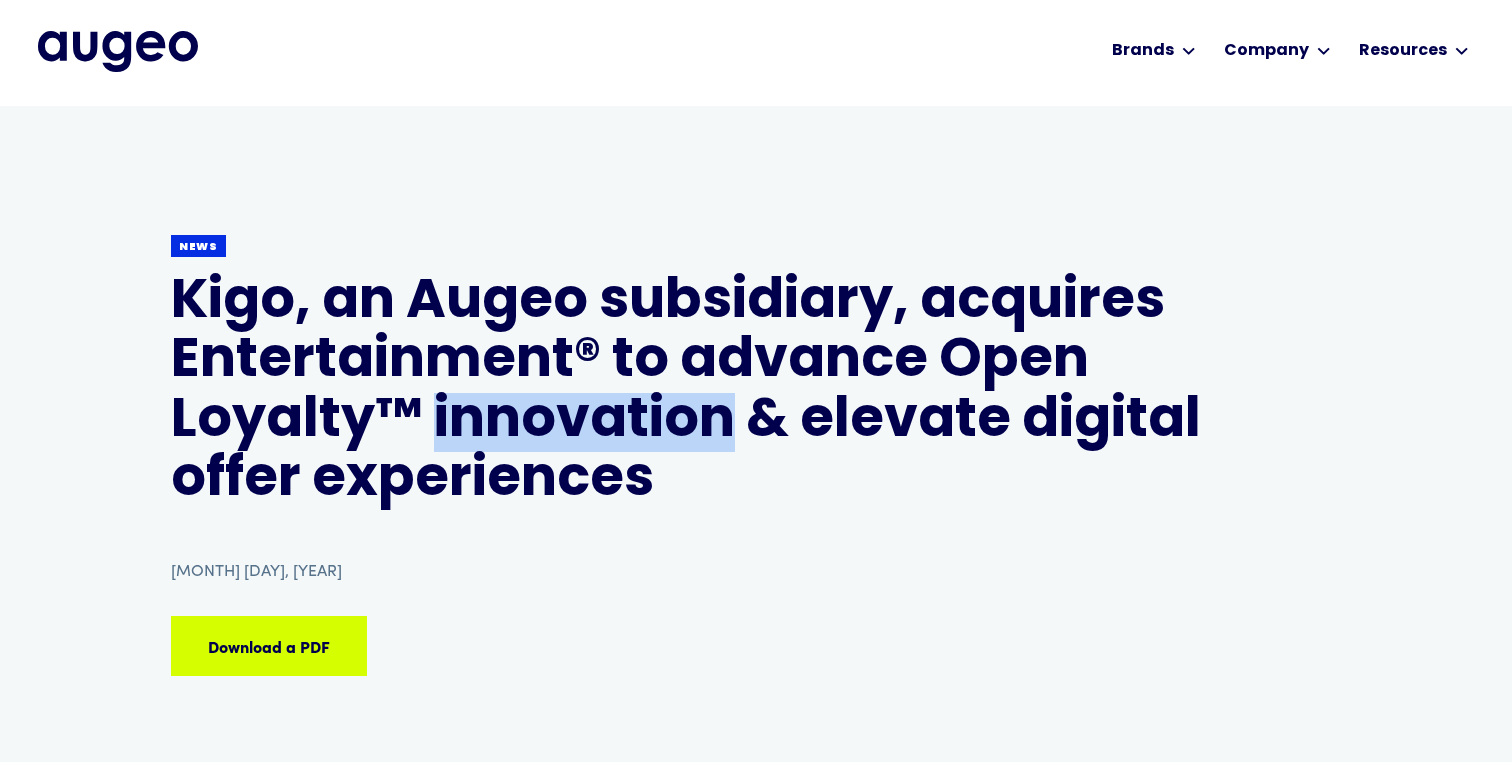 click on "Kigo, an Augeo subsidiary, acquires Entertainment® to advance Open Loyalty™ innovation & elevate digital offer experiences" at bounding box center [756, 393] 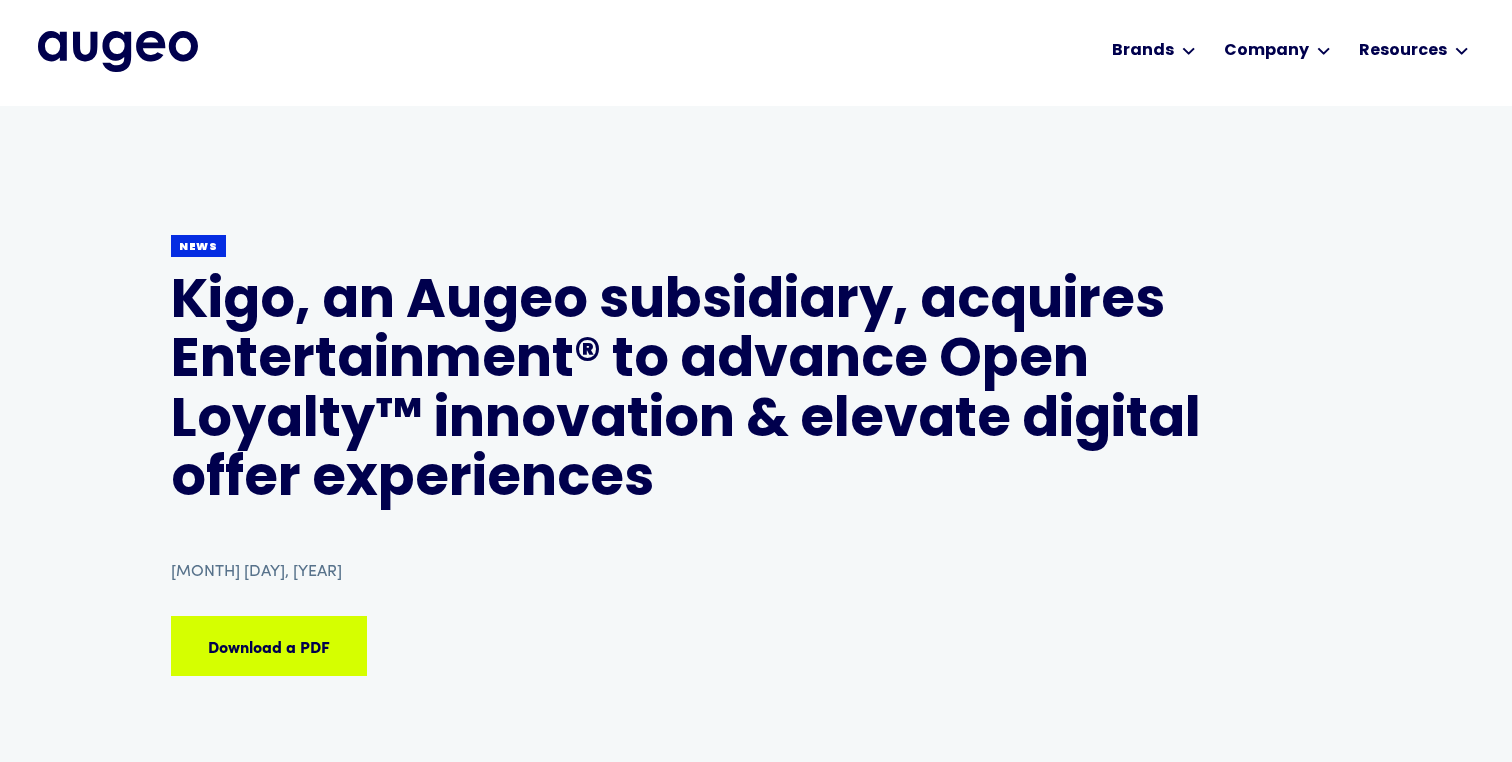 click on "Kigo, an Augeo subsidiary, acquires Entertainment® to advance Open Loyalty™ innovation & elevate digital offer experiences" at bounding box center (756, 393) 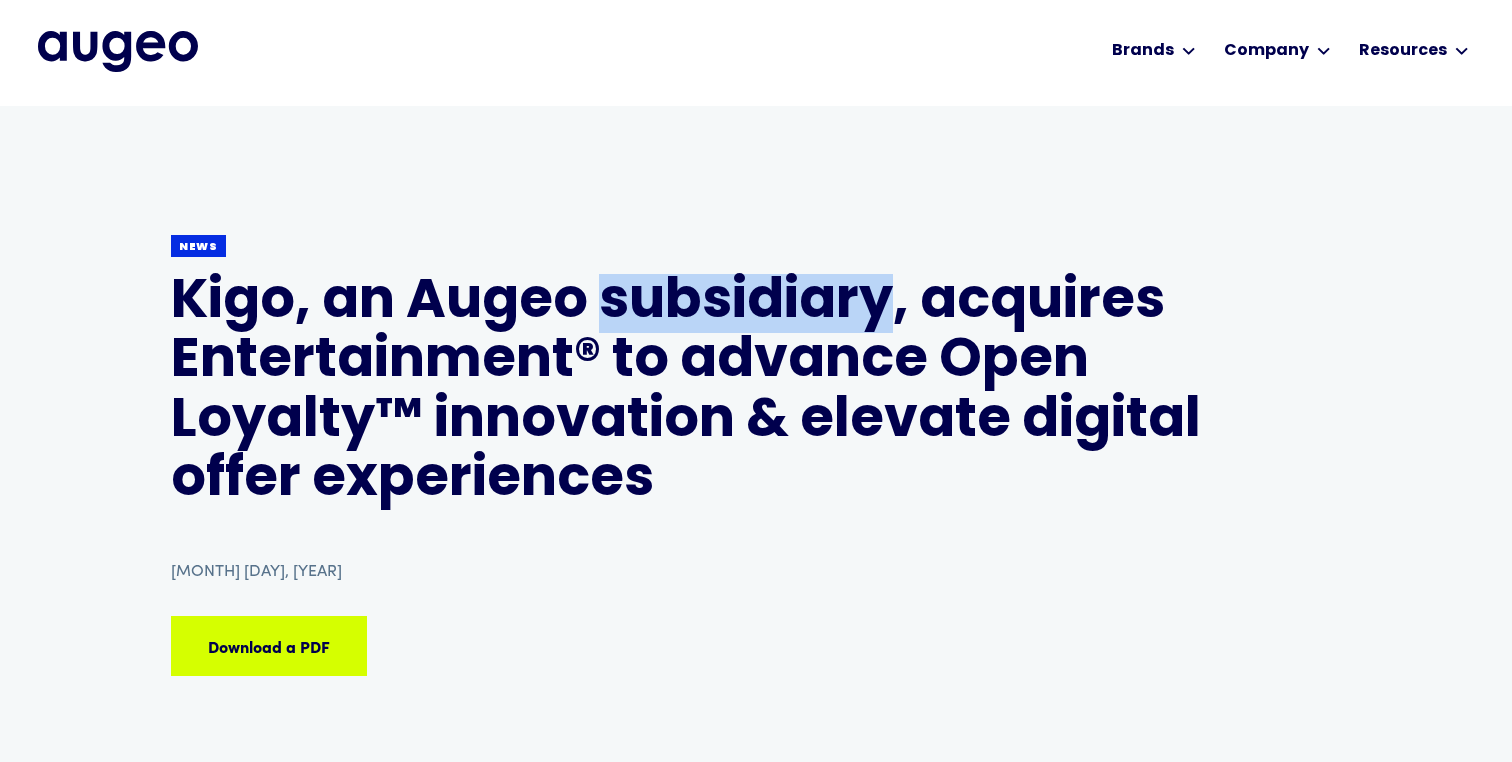 click on "Kigo, an Augeo subsidiary, acquires Entertainment® to advance Open Loyalty™ innovation & elevate digital offer experiences" at bounding box center [756, 393] 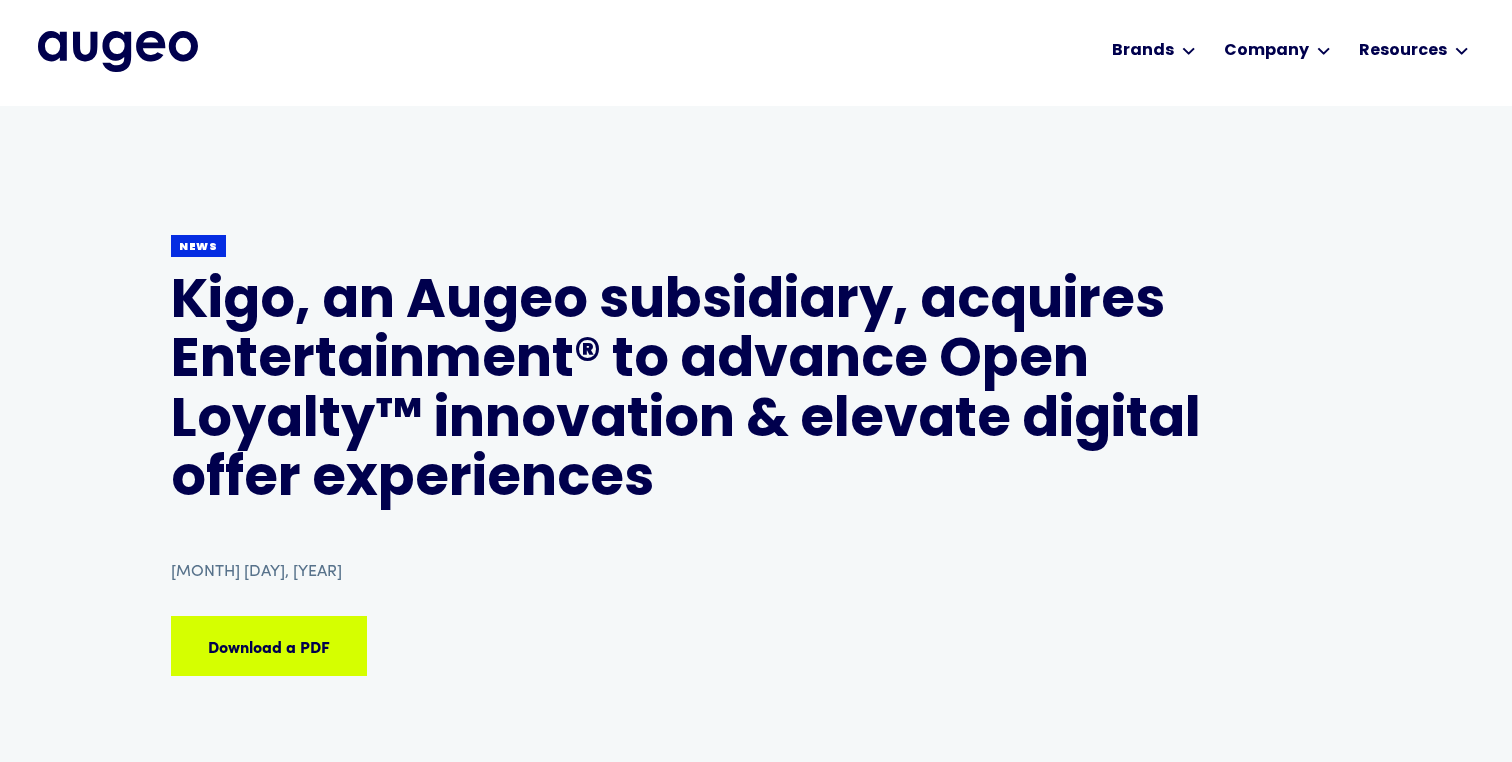 click on "Kigo, an Augeo subsidiary, acquires Entertainment® to advance Open Loyalty™ innovation & elevate digital offer experiences" at bounding box center [756, 393] 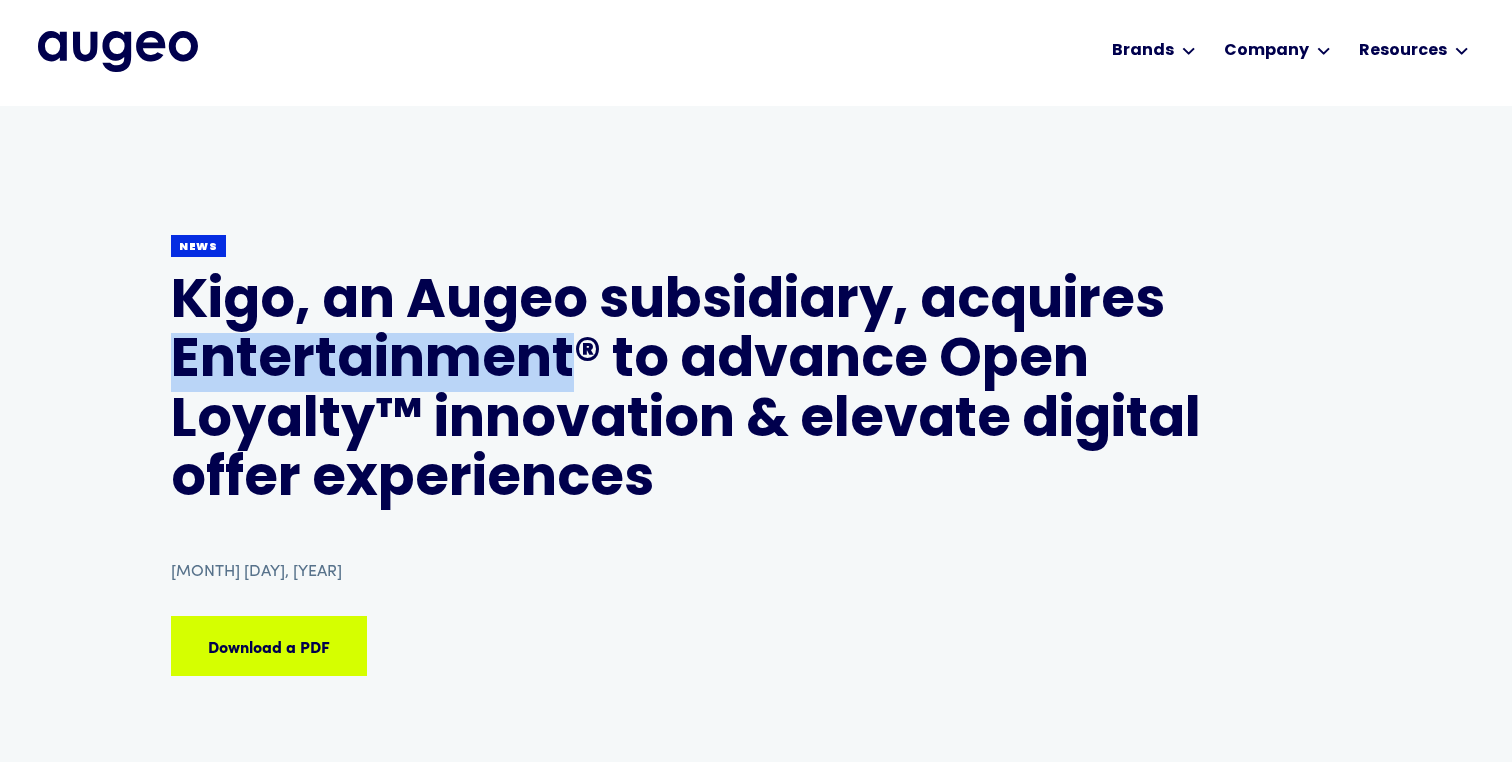 click on "Kigo, an Augeo subsidiary, acquires Entertainment® to advance Open Loyalty™ innovation & elevate digital offer experiences" at bounding box center [756, 393] 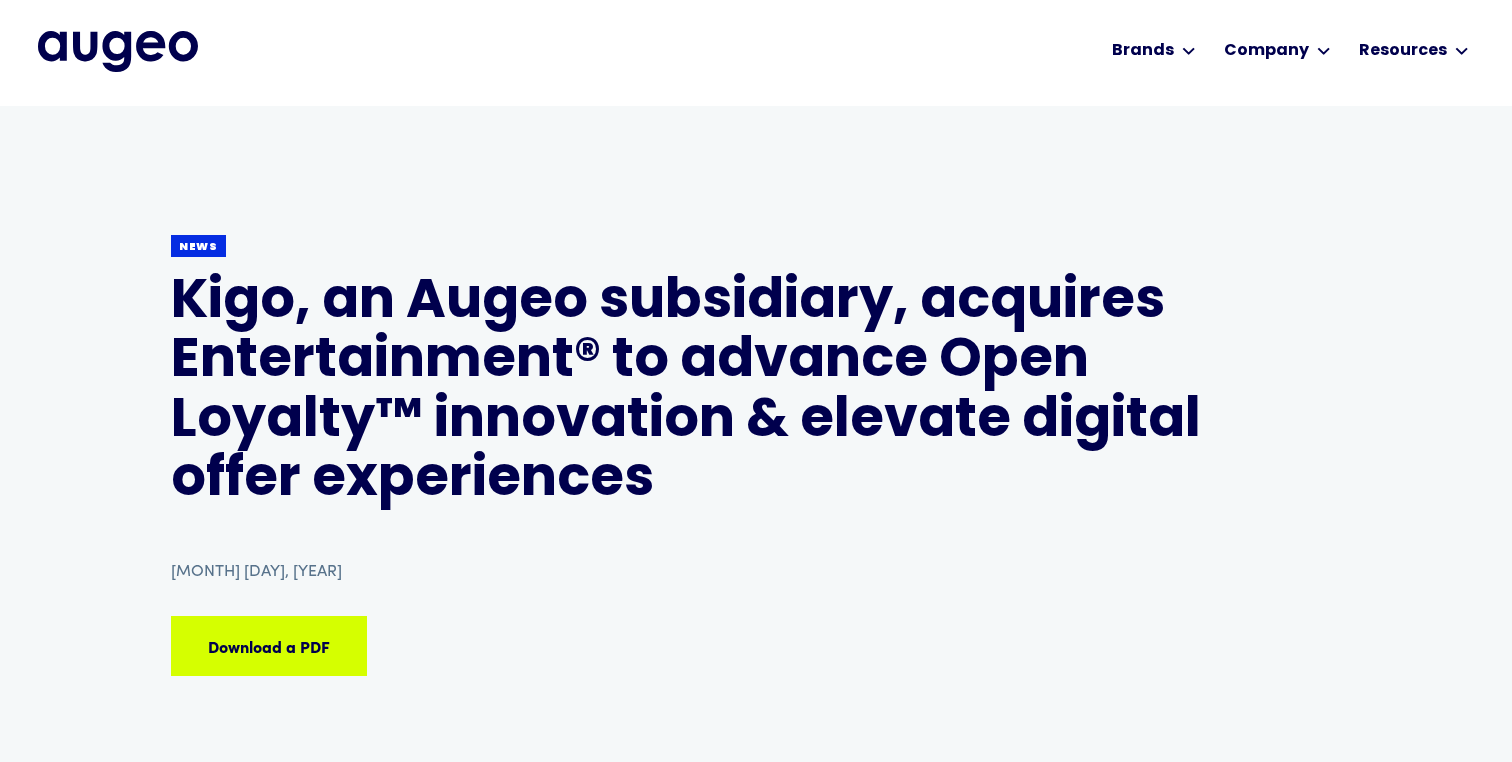 click on "Kigo, an Augeo subsidiary, acquires Entertainment® to advance Open Loyalty™ innovation & elevate digital offer experiences" at bounding box center [756, 393] 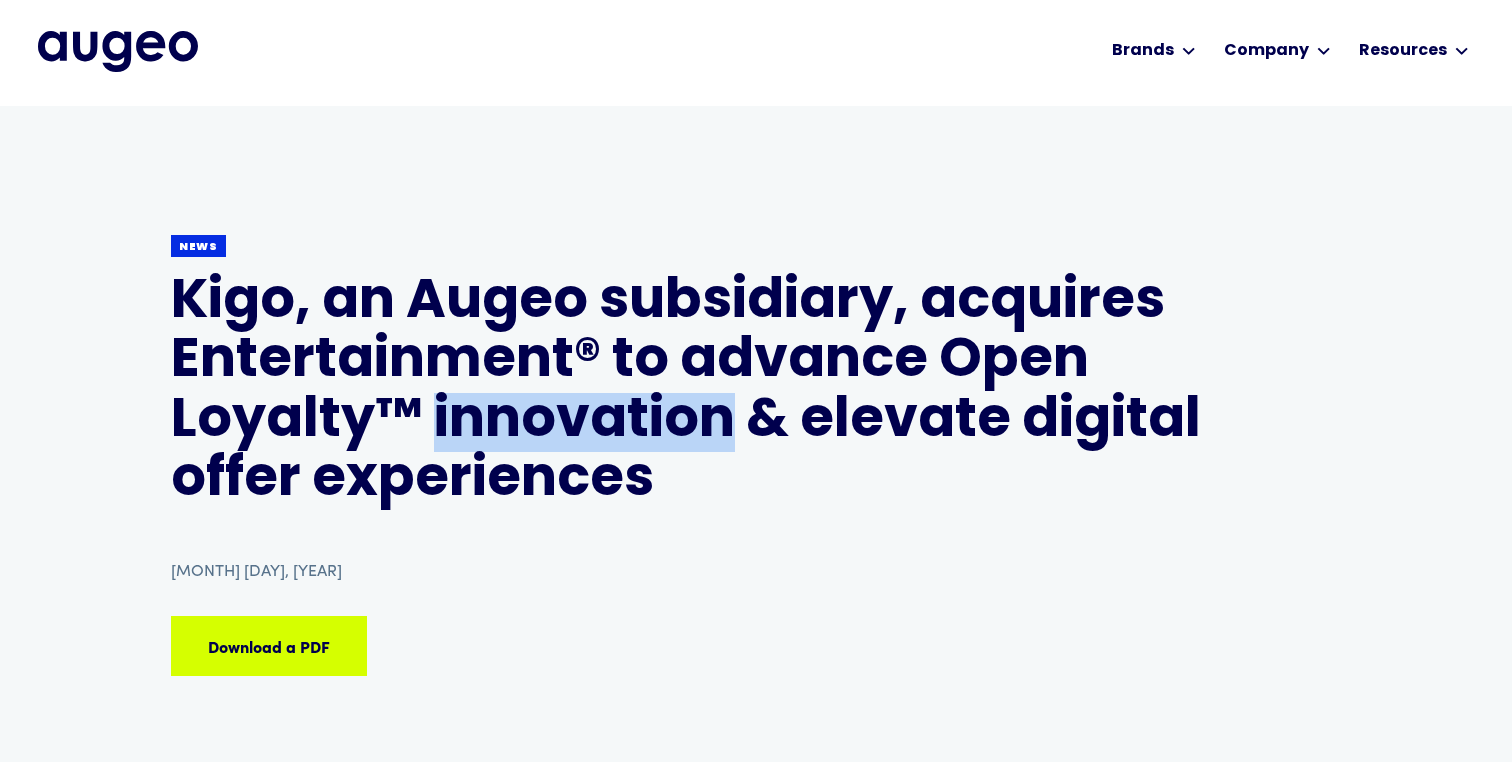 click on "Kigo, an Augeo subsidiary, acquires Entertainment® to advance Open Loyalty™ innovation & elevate digital offer experiences" at bounding box center [756, 393] 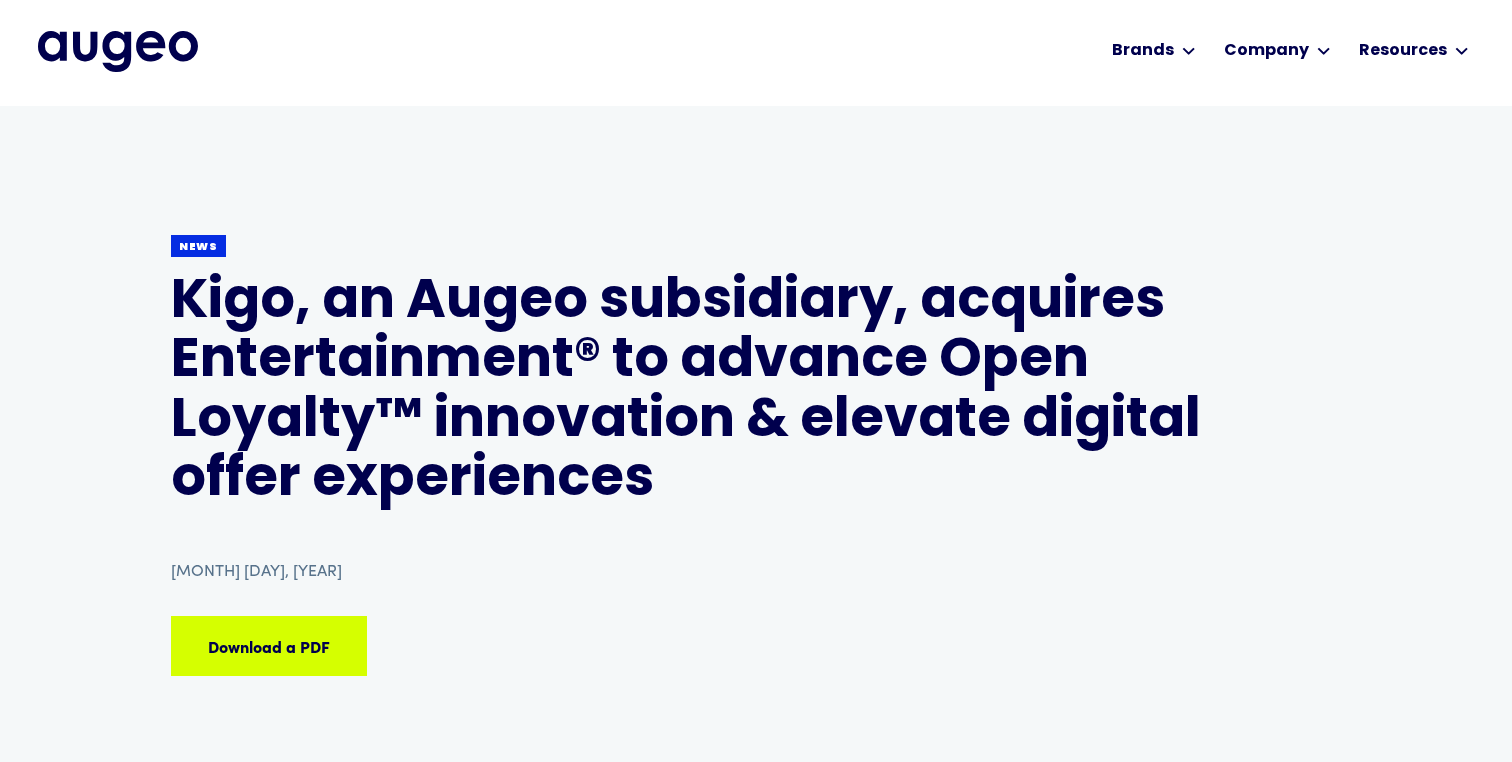 click on "Kigo, an Augeo subsidiary, acquires Entertainment® to advance Open Loyalty™ innovation & elevate digital offer experiences" at bounding box center (756, 393) 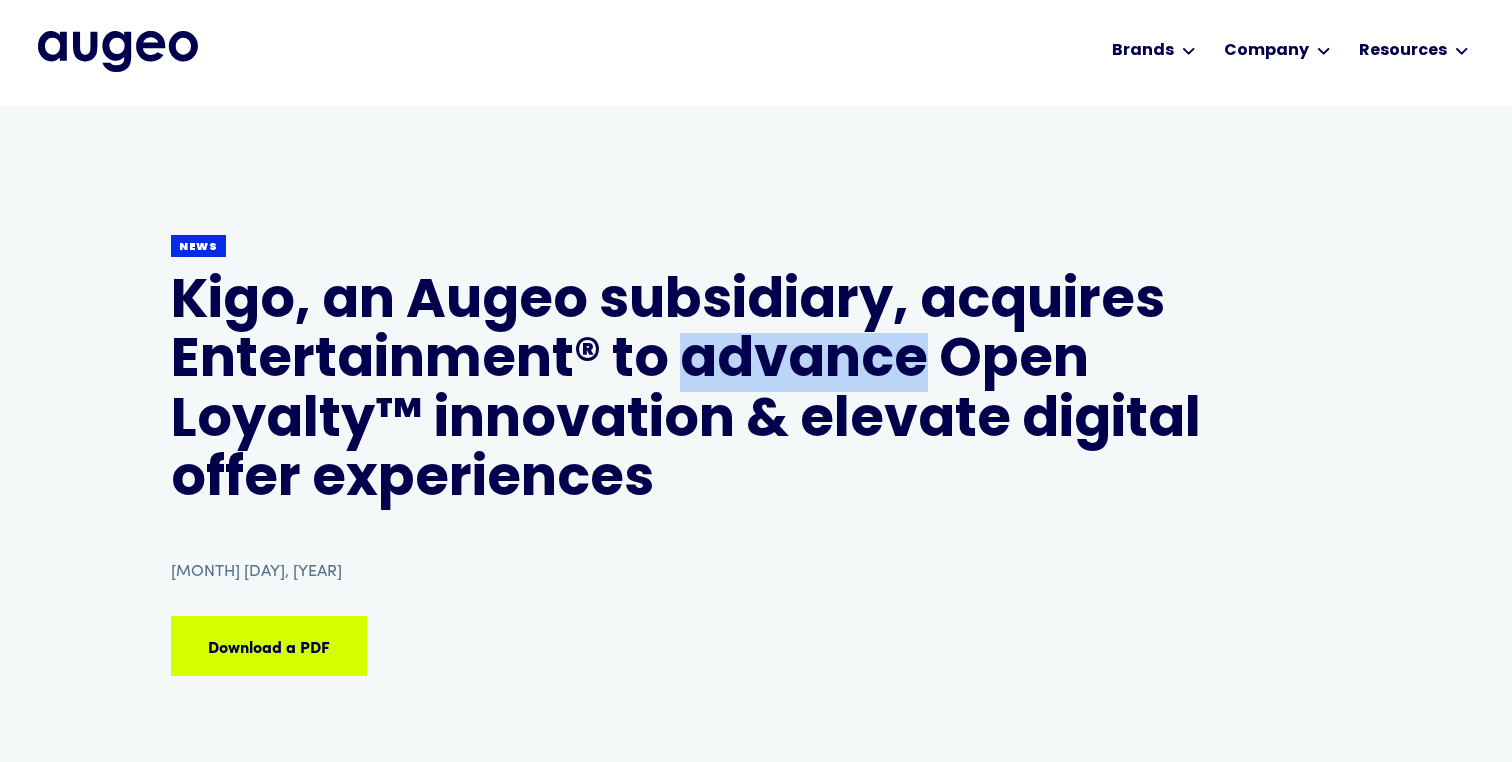 click on "Kigo, an Augeo subsidiary, acquires Entertainment® to advance Open Loyalty™ innovation & elevate digital offer experiences" at bounding box center (756, 393) 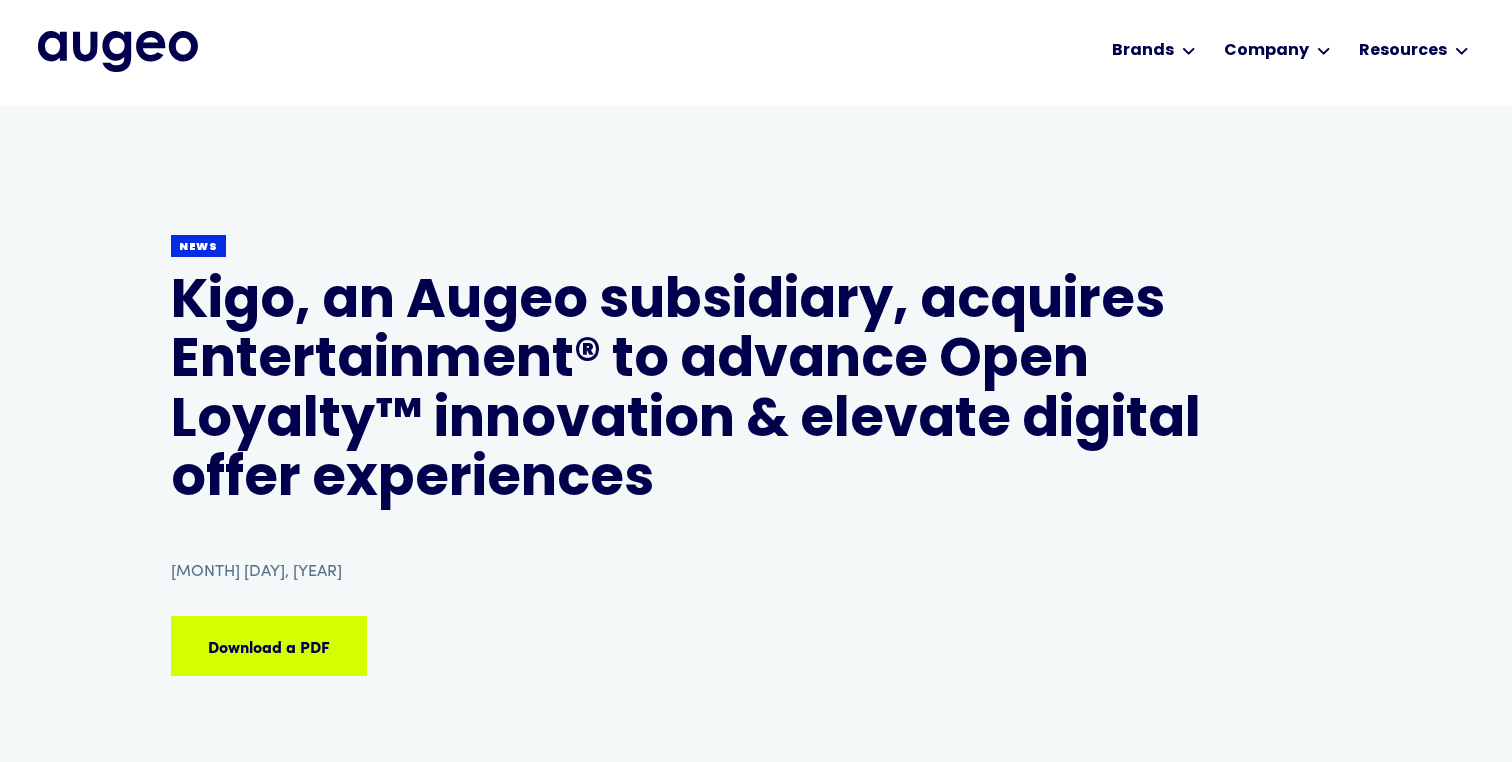 click on "Kigo, an Augeo subsidiary, acquires Entertainment® to advance Open Loyalty™ innovation & elevate digital offer experiences" at bounding box center (756, 393) 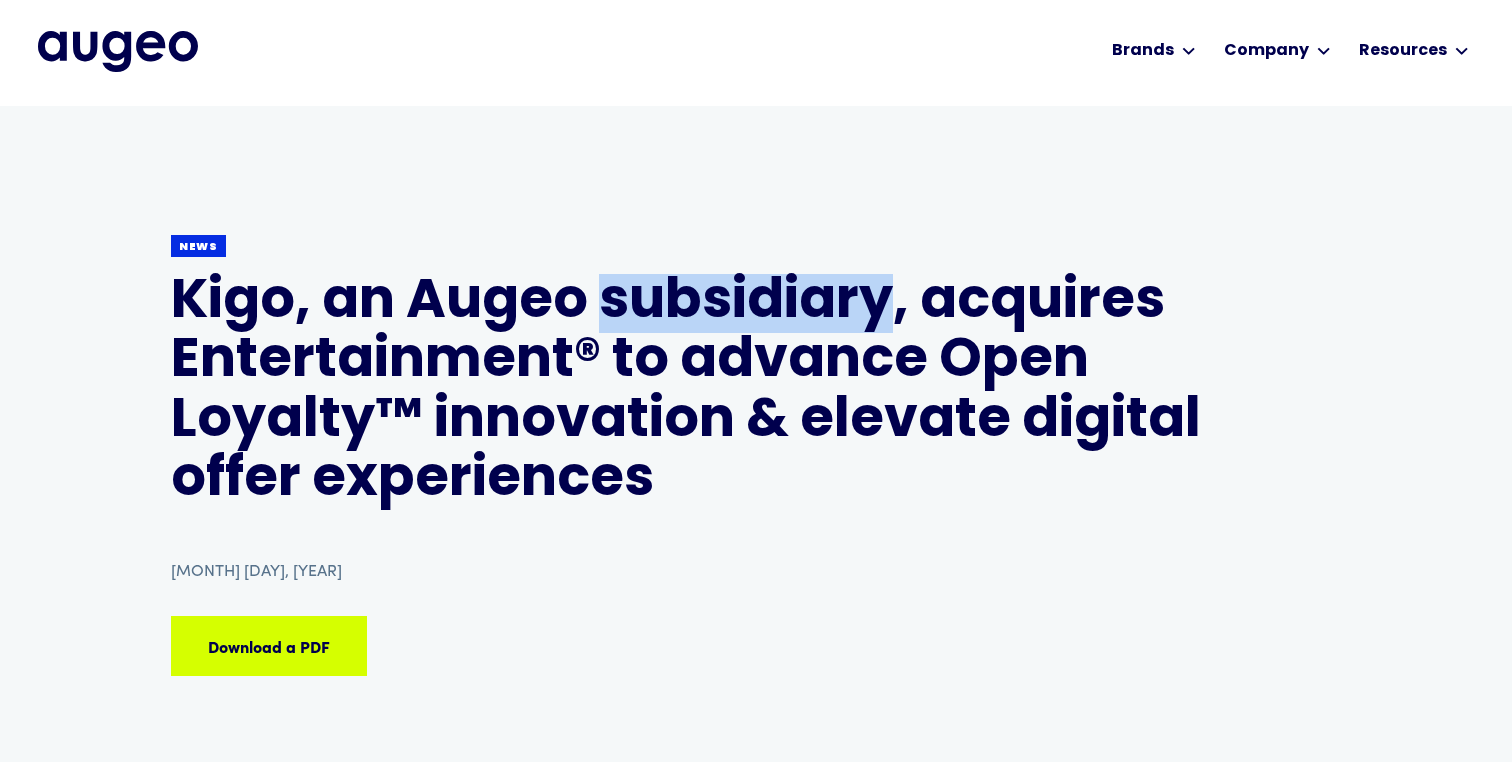 click on "Kigo, an Augeo subsidiary, acquires Entertainment® to advance Open Loyalty™ innovation & elevate digital offer experiences" at bounding box center (756, 393) 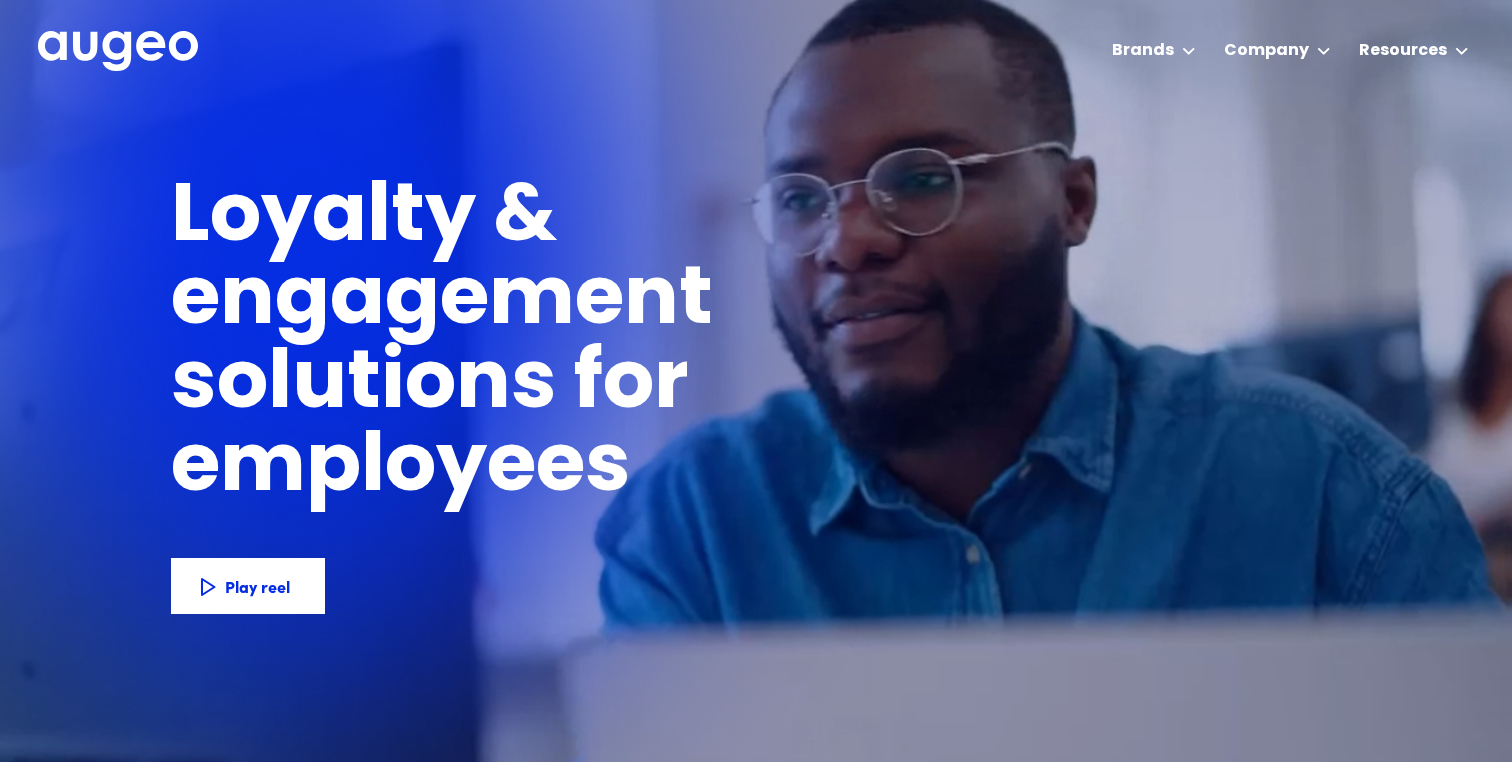 scroll, scrollTop: 0, scrollLeft: 0, axis: both 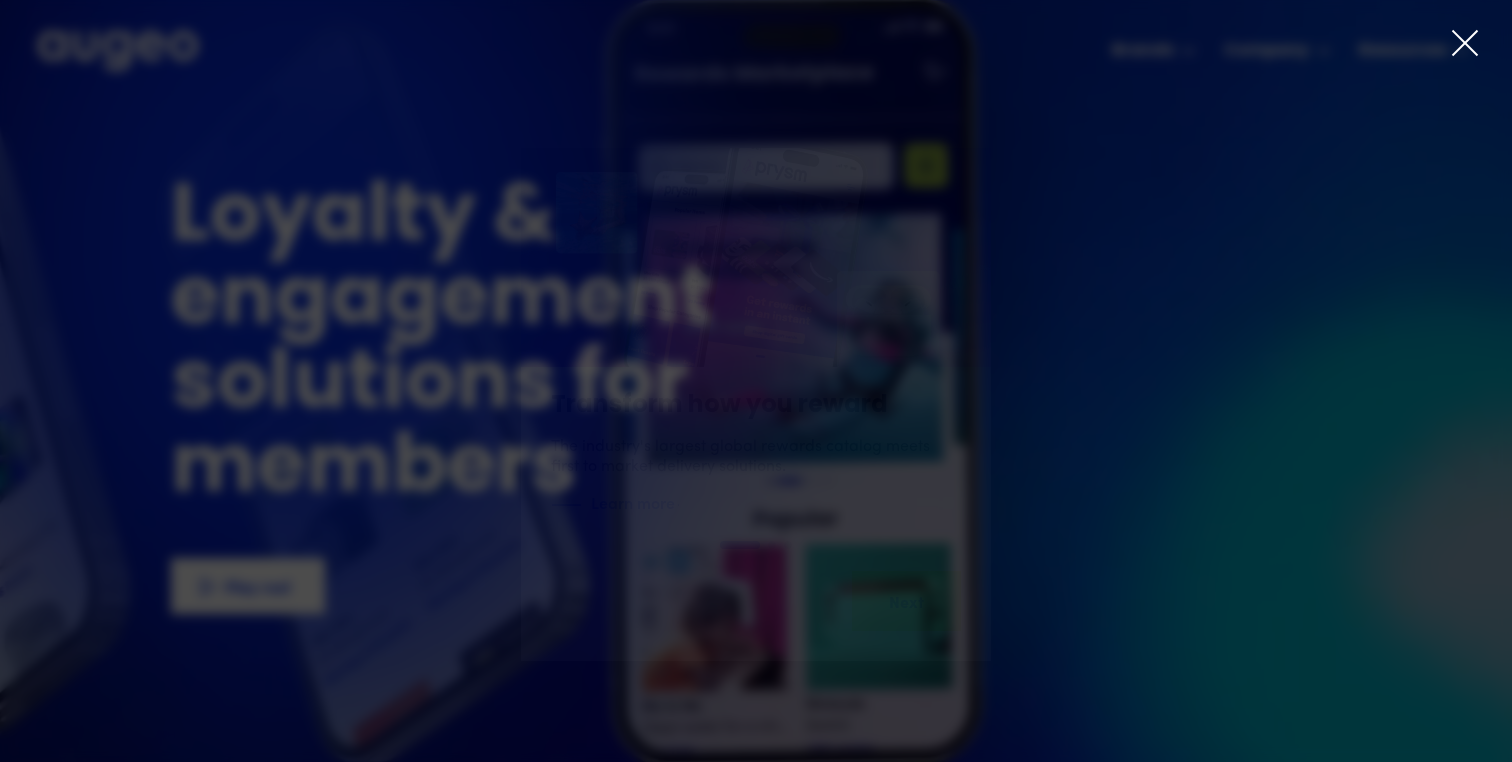 click at bounding box center (1465, 43) 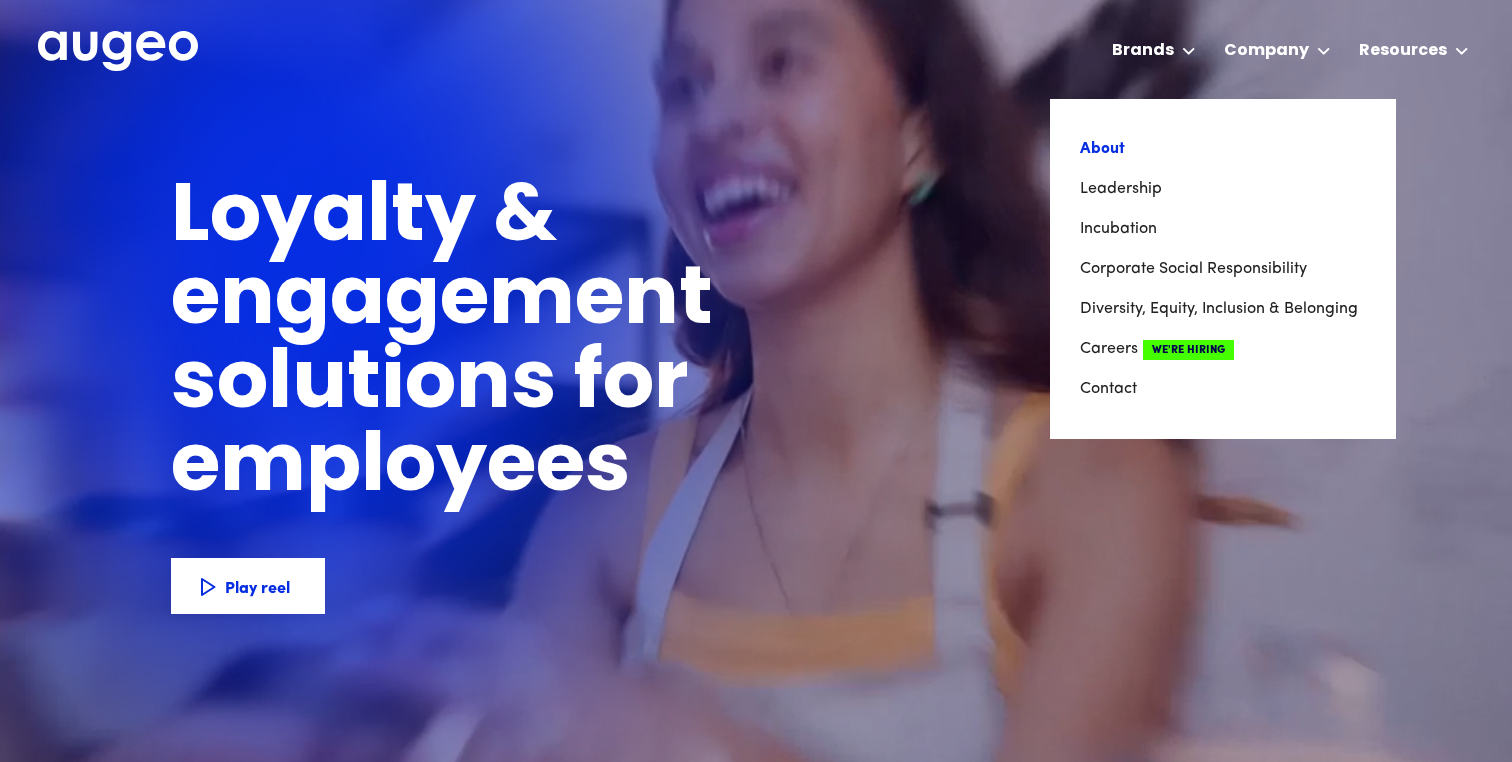 click on "About" at bounding box center (1223, 149) 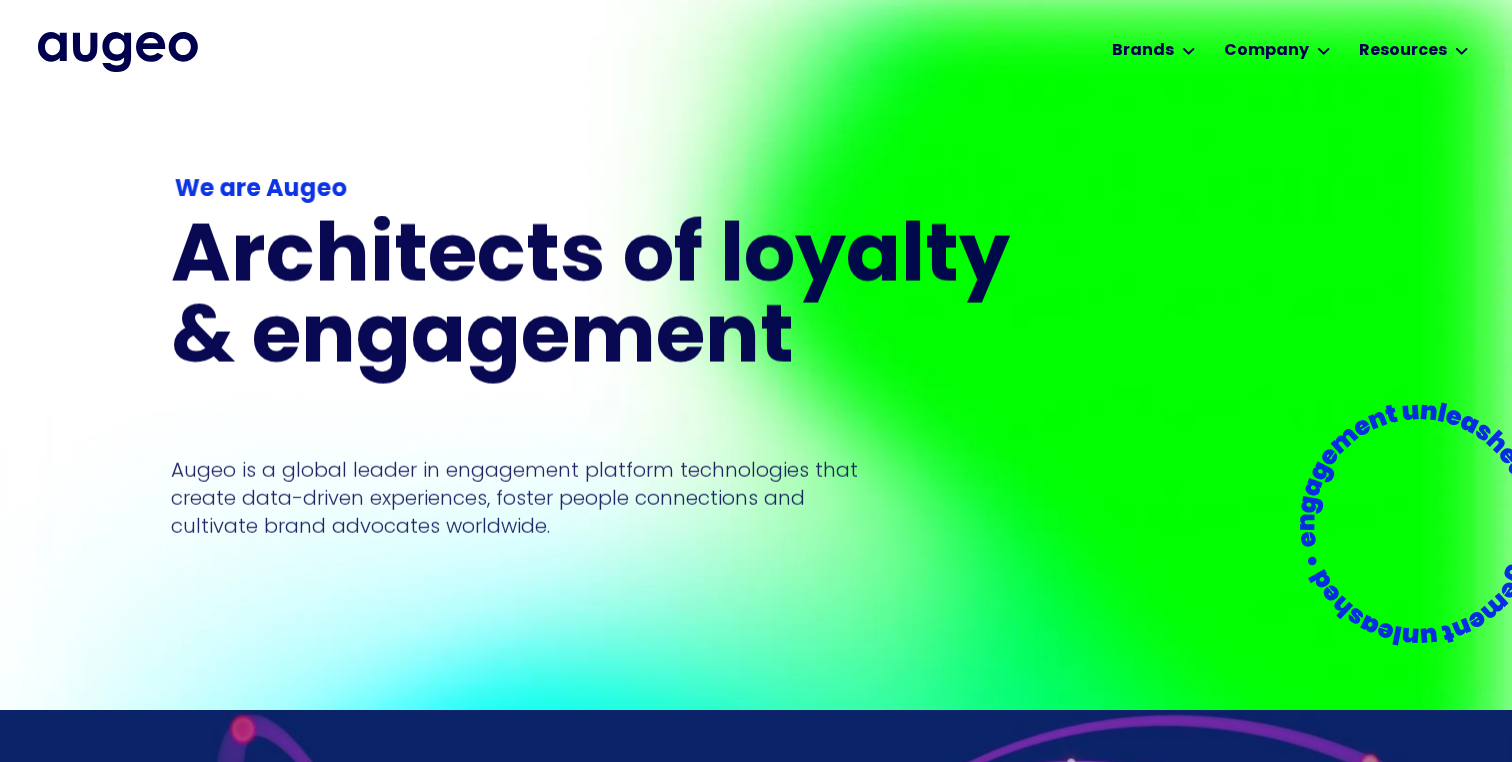 scroll, scrollTop: 0, scrollLeft: 0, axis: both 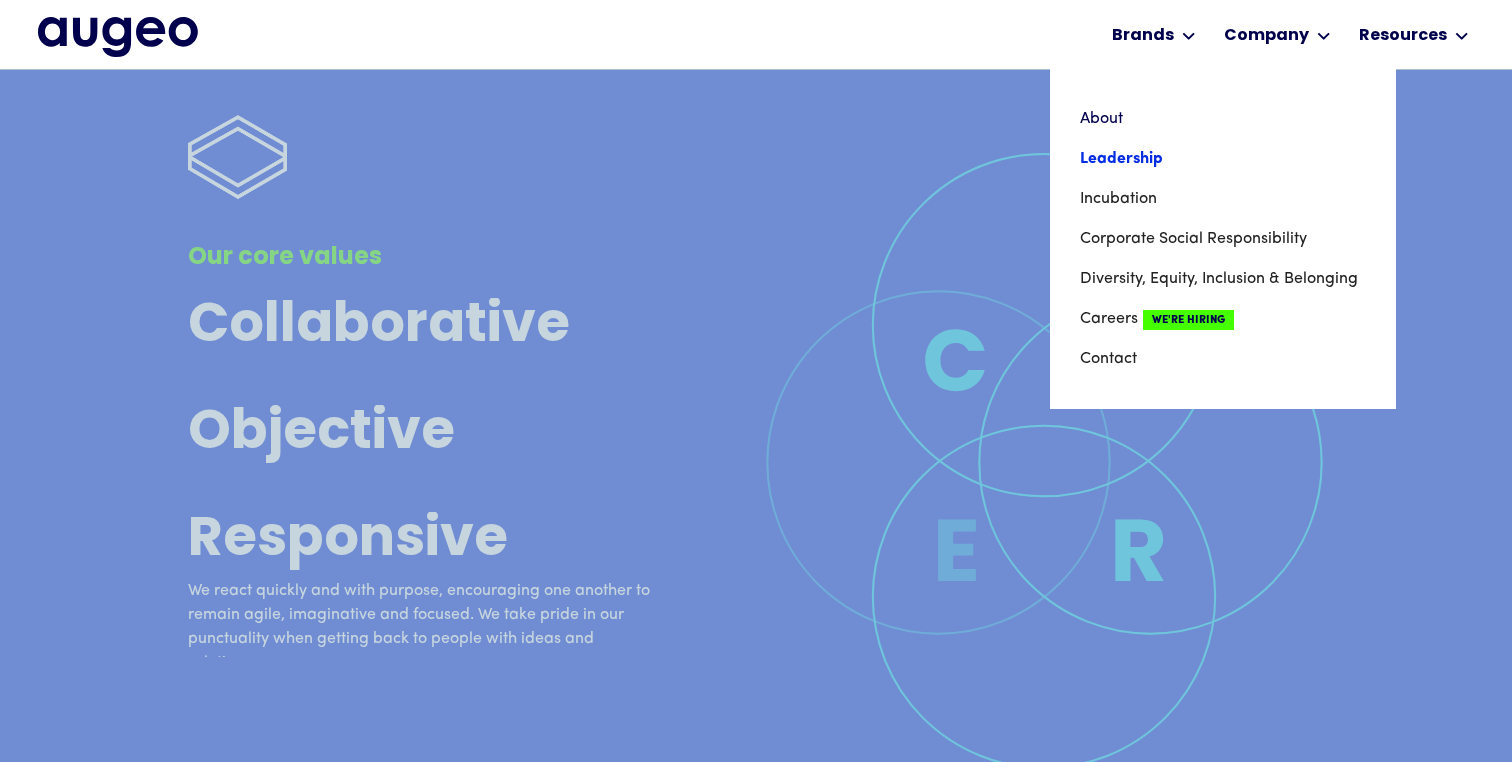 click on "Leadership" at bounding box center (1223, 159) 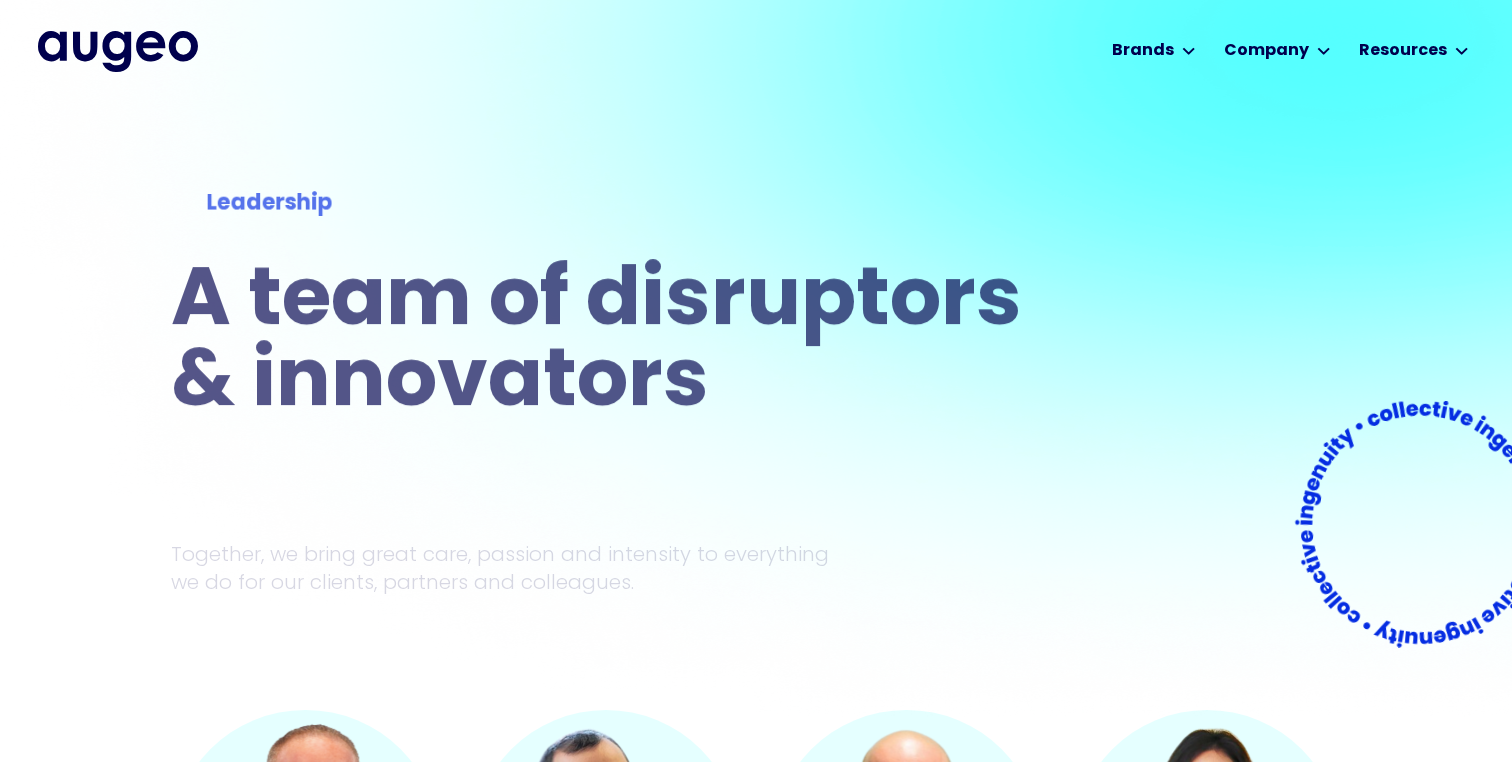 scroll, scrollTop: 0, scrollLeft: 0, axis: both 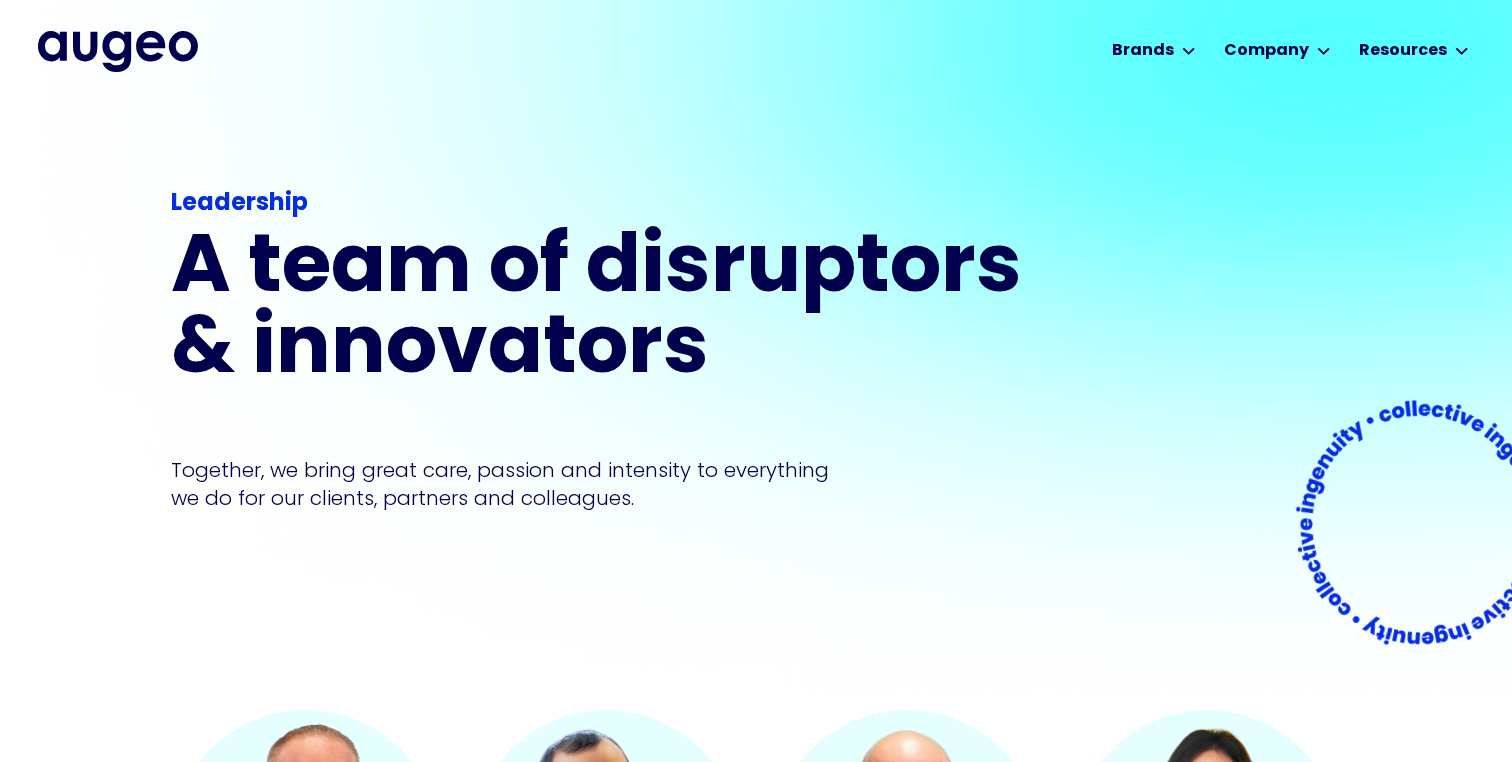 click on "Workplace solutions
Employee recognition & rewards Channel Loyalty Sales incentives Brands
Augeo Workplace Augeo Experience Augeo Rewards BN, an Augeo company Kigo, an Augeo company Company
About Leadership Incubation Corporate Social Responsibility Diversity, Equity, Inclusion & Belonging Careers  We're Hiring Contact Resources
Blog Posts News Videos Case Studies Guides Let's talk Let's talk Let's talk Let's talk Let's talk Brands Brands Augeo Workplace Augeo Experience Augeo Rewards BN, an Augeo company Kigo, an Augeo company Company Company About Leadership Incubation CSR DEIB Careers Contact Resources Resources Blog Posts News Videos Case Studies Guides Copyright © 2025 Augeo Privacy Policy Terms of Use 651.917.9143 info@auegeomarketing.com
Let's talk Let's talk Let's talk Let's talk Let's talk" at bounding box center (756, 49) 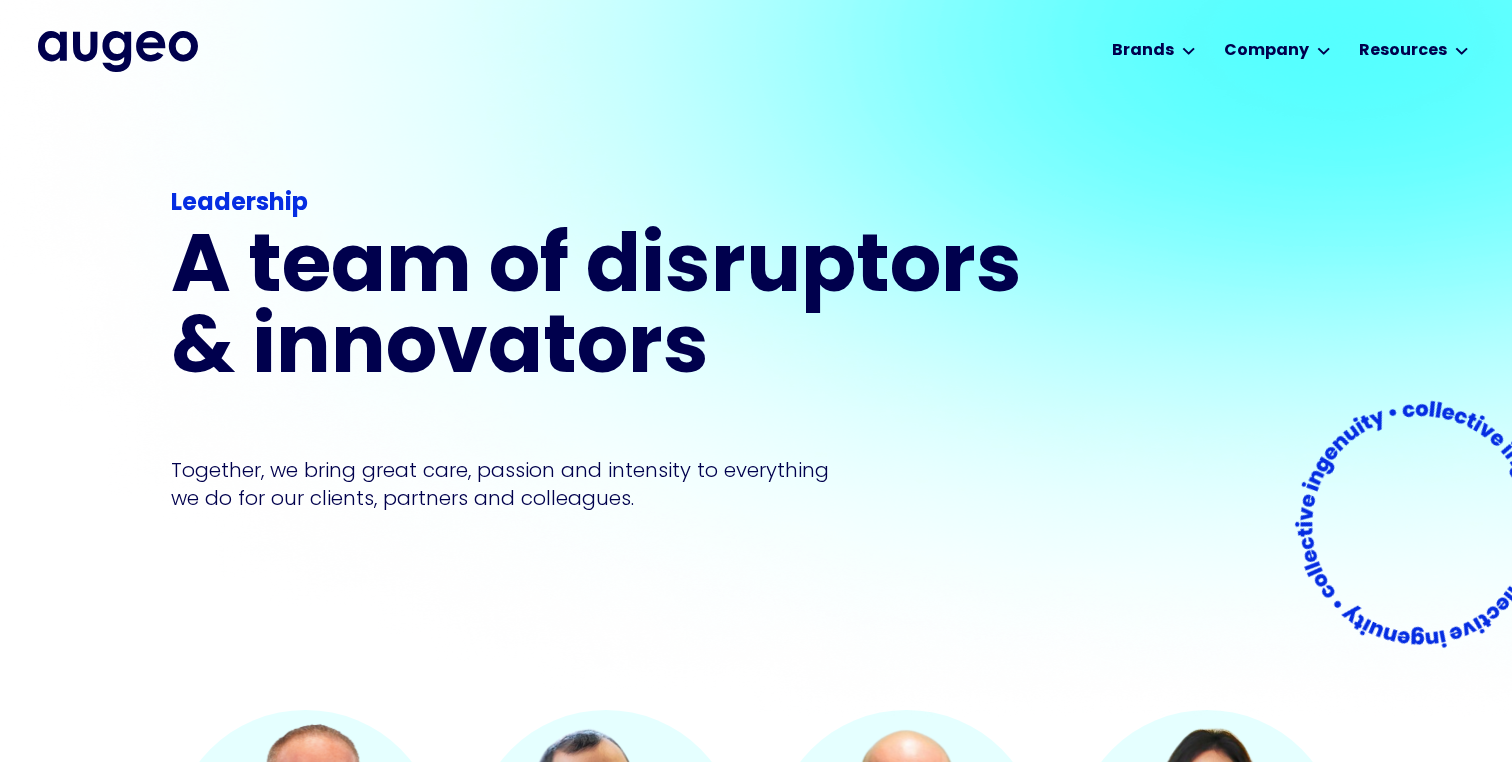 click at bounding box center (118, 51) 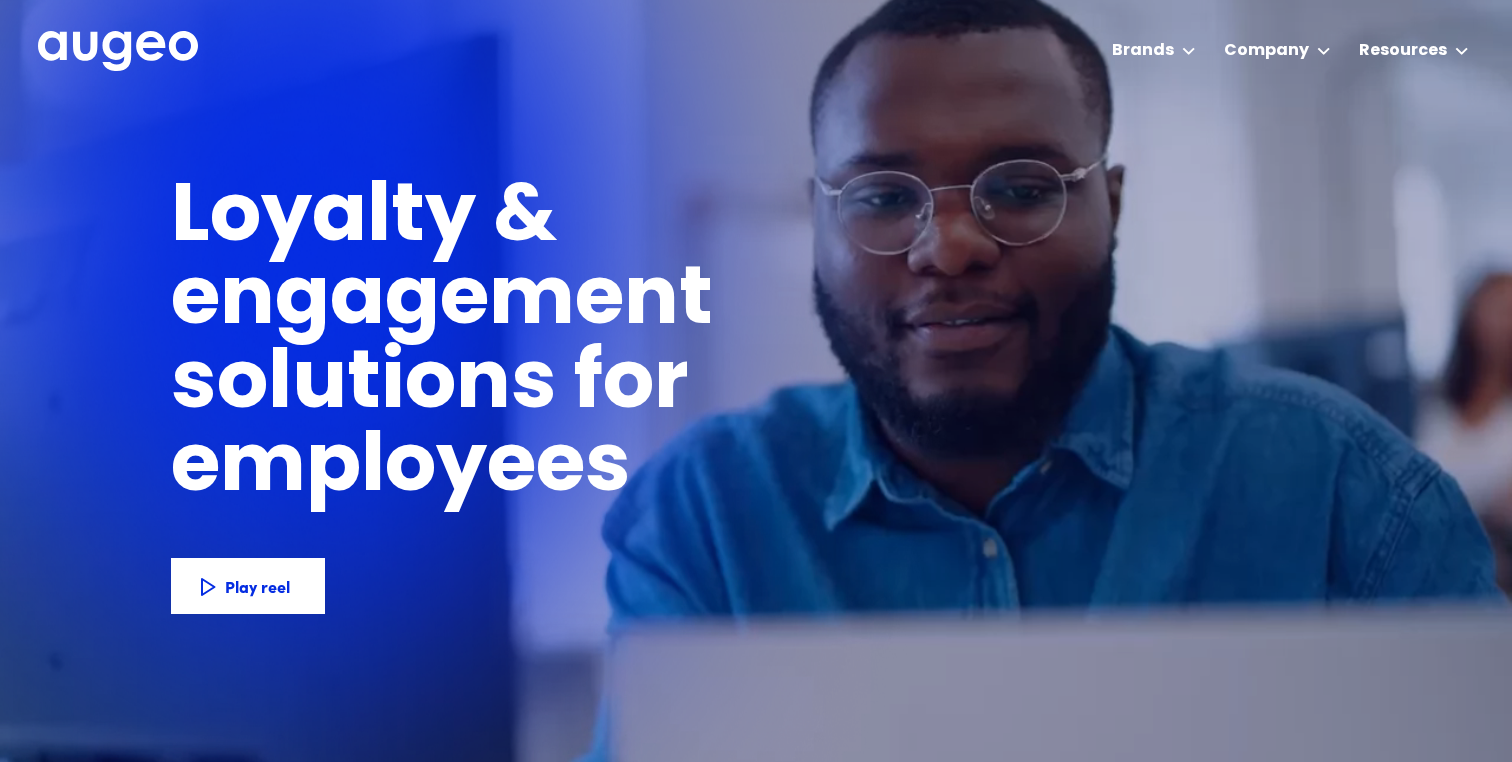 scroll, scrollTop: 0, scrollLeft: 0, axis: both 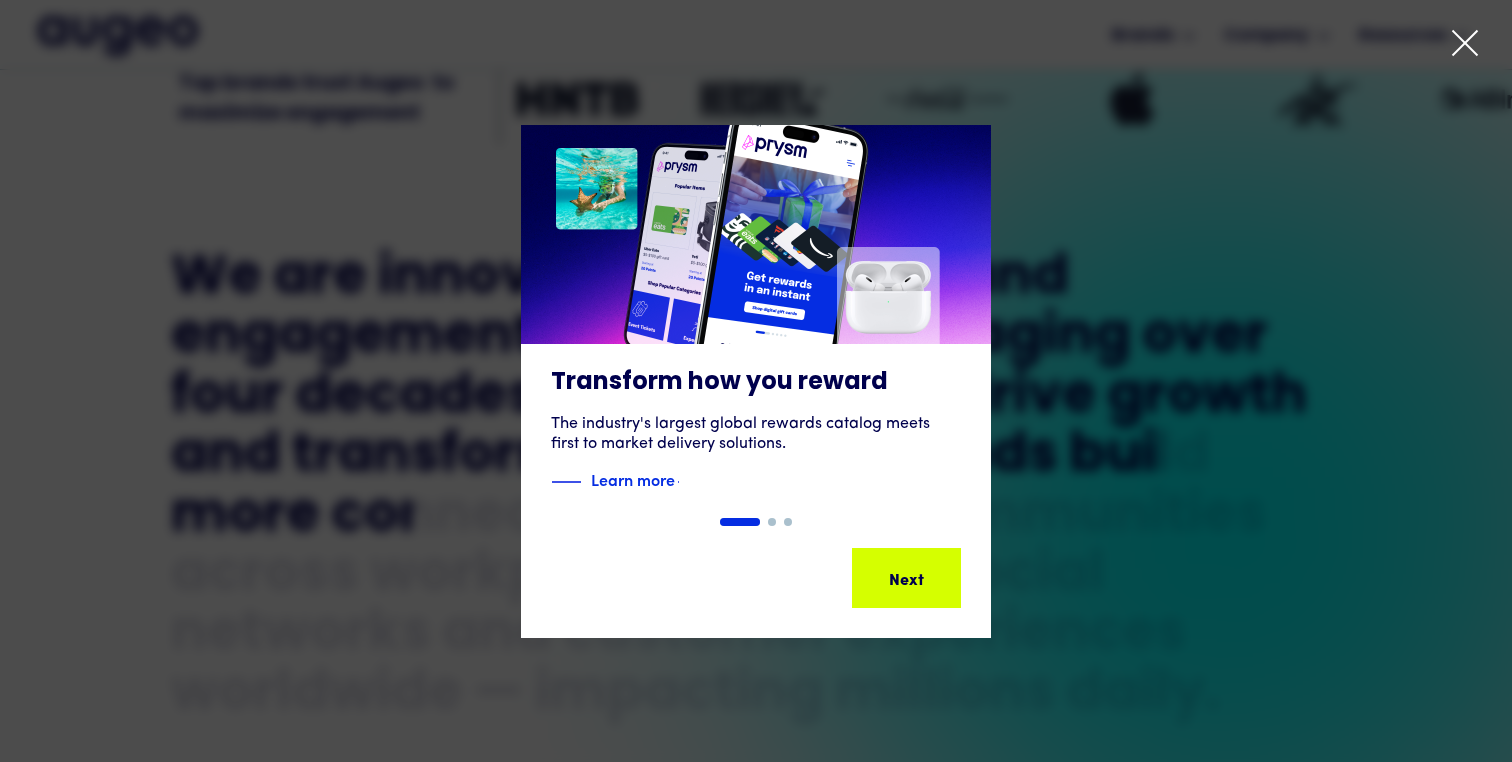 click at bounding box center [756, 381] 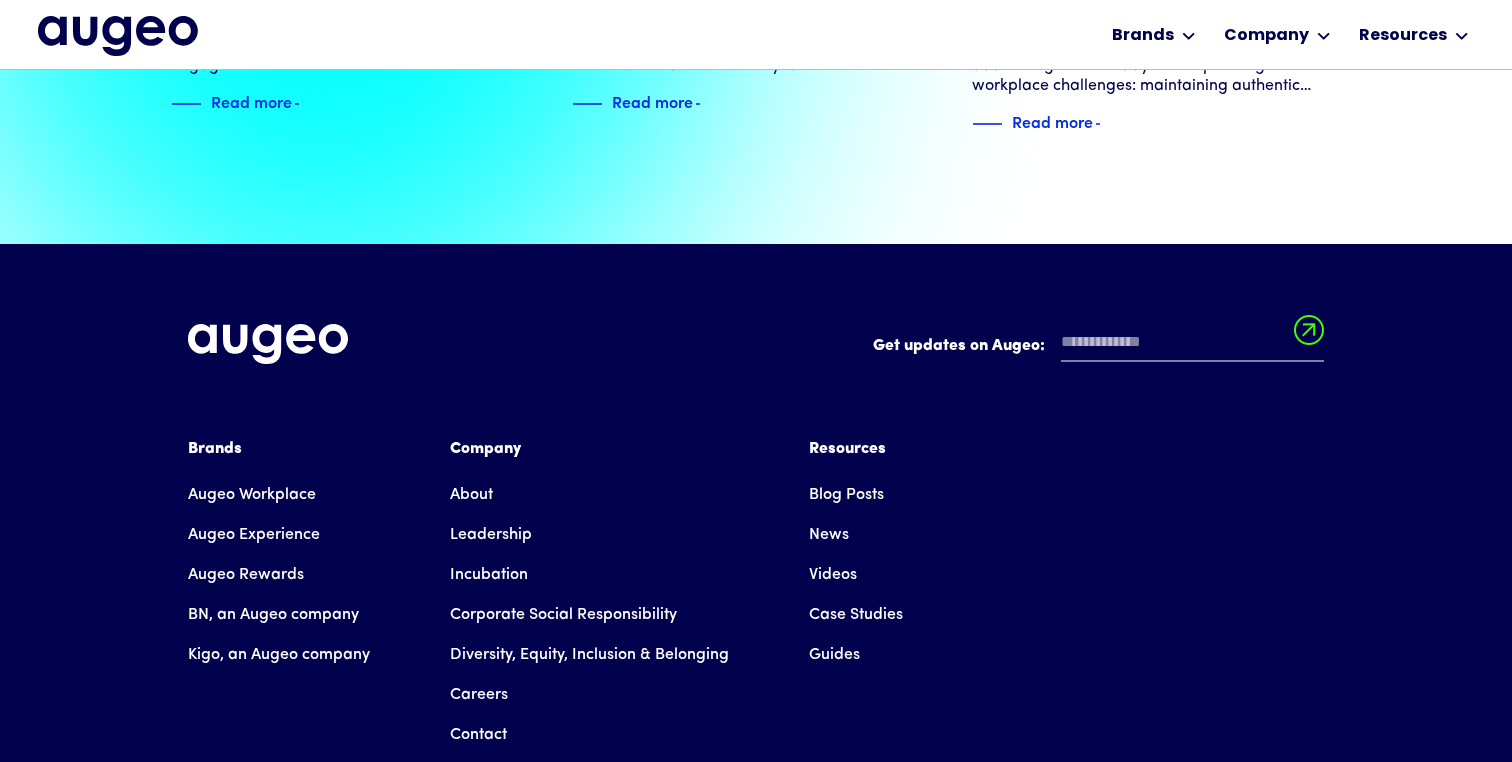 scroll, scrollTop: 4315, scrollLeft: 0, axis: vertical 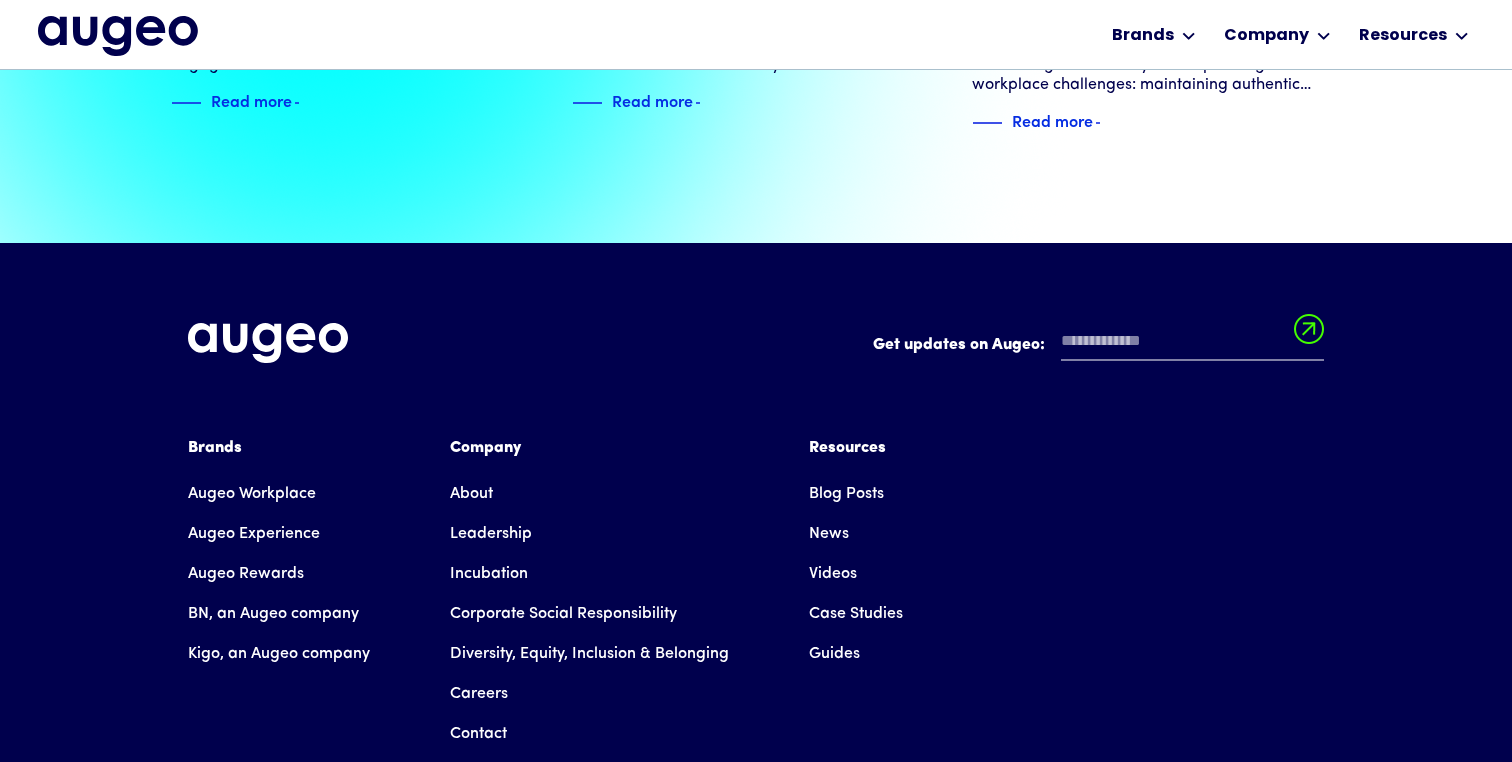 click on "Videos" at bounding box center (833, 574) 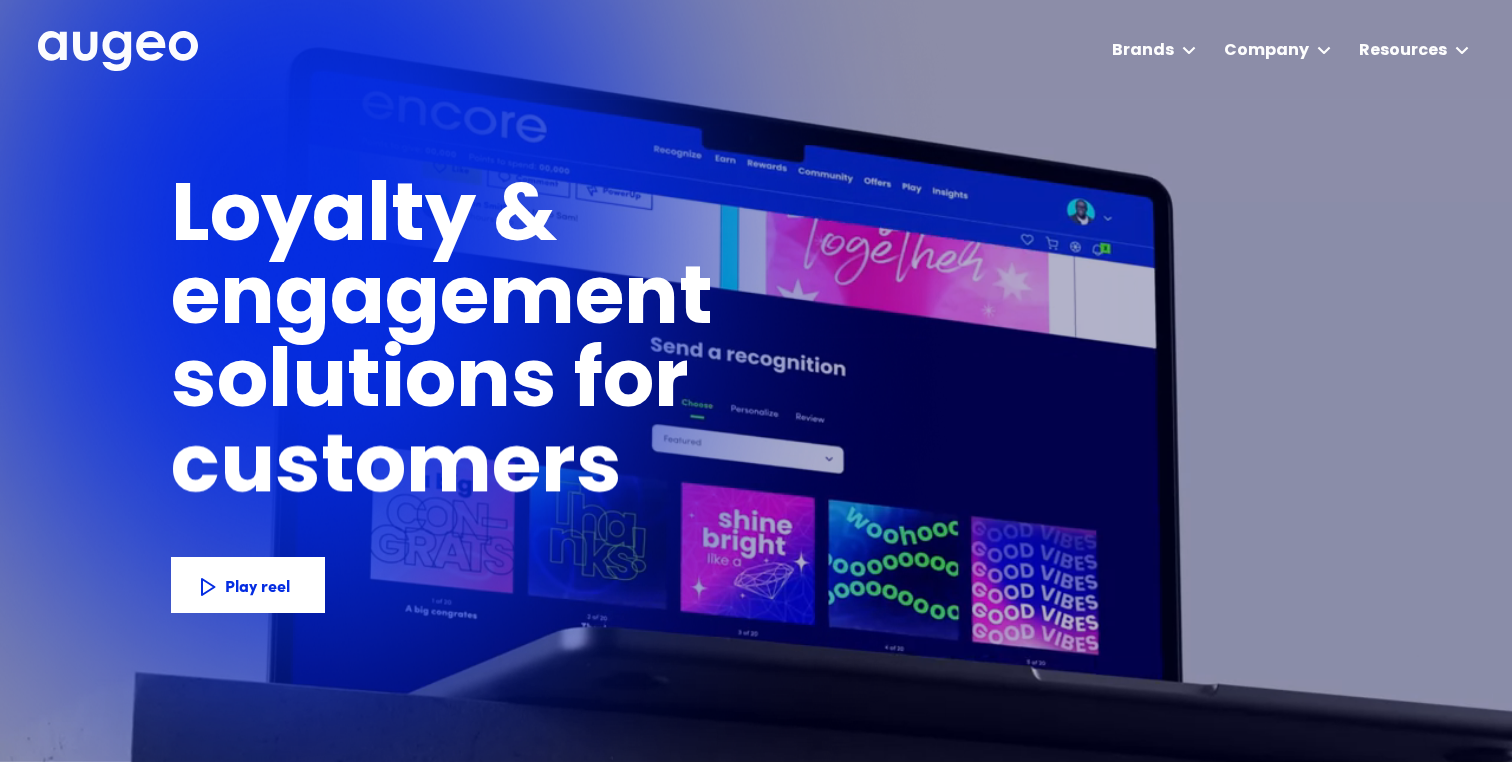 scroll, scrollTop: 0, scrollLeft: 0, axis: both 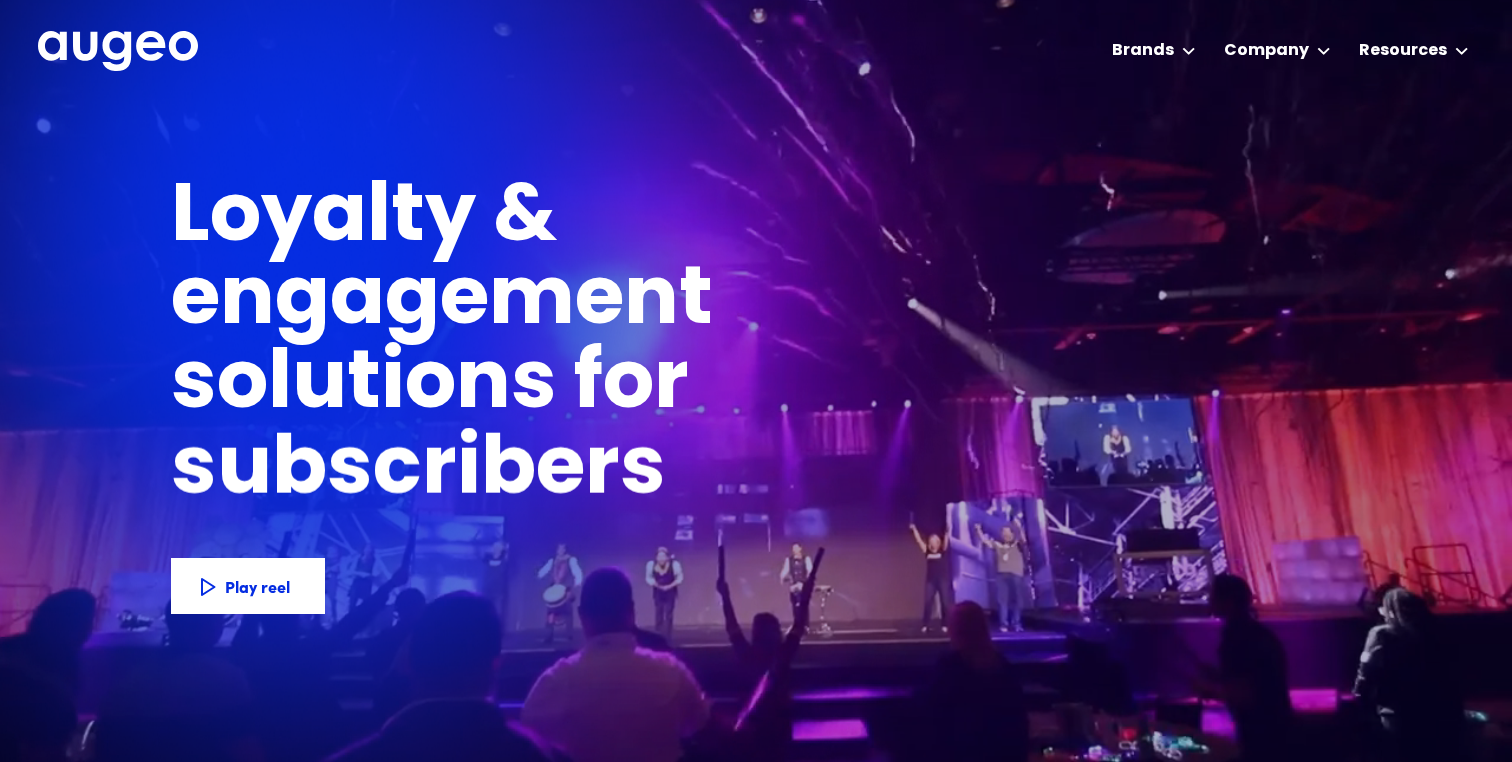 click at bounding box center (118, 51) 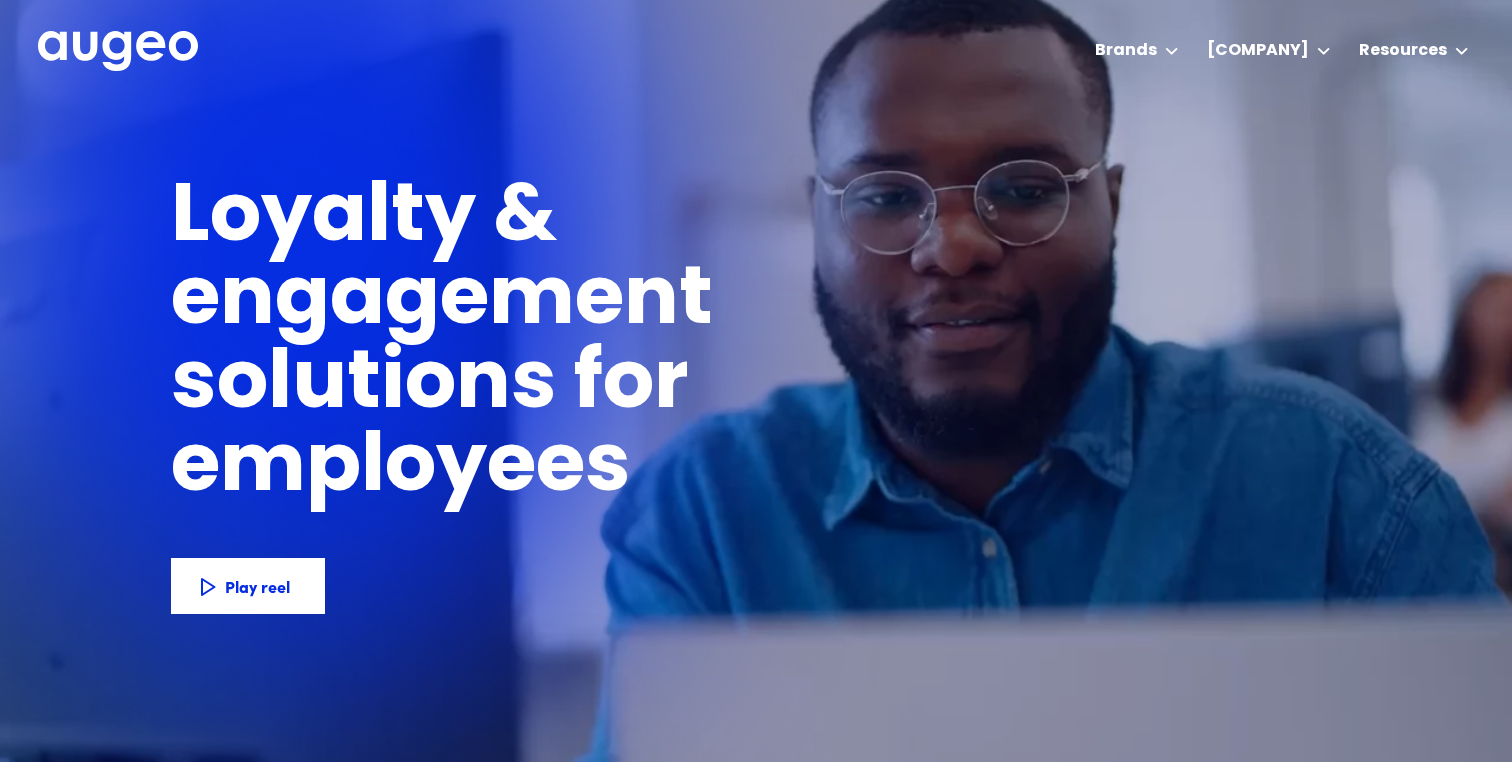scroll, scrollTop: 0, scrollLeft: 0, axis: both 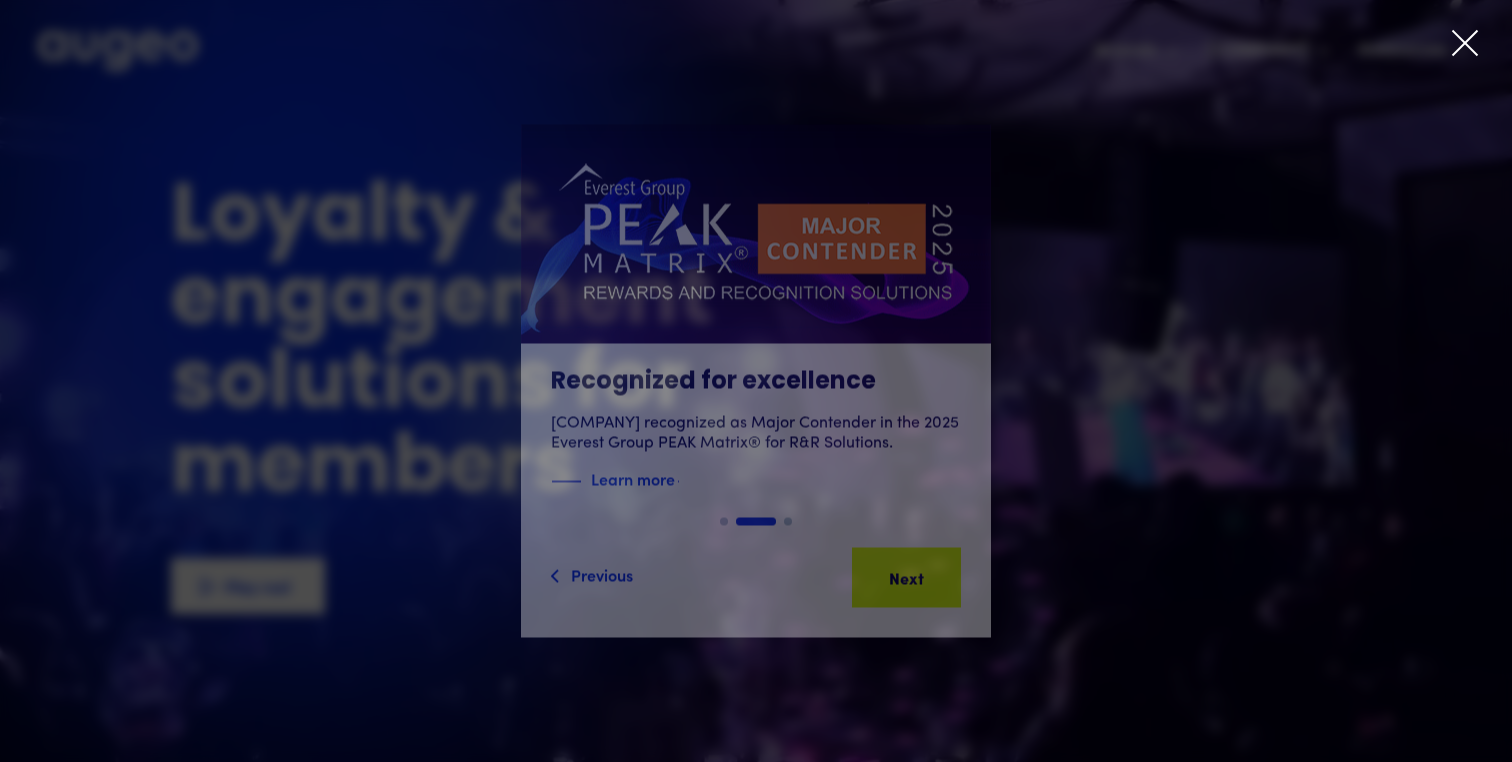 click at bounding box center (1465, 43) 